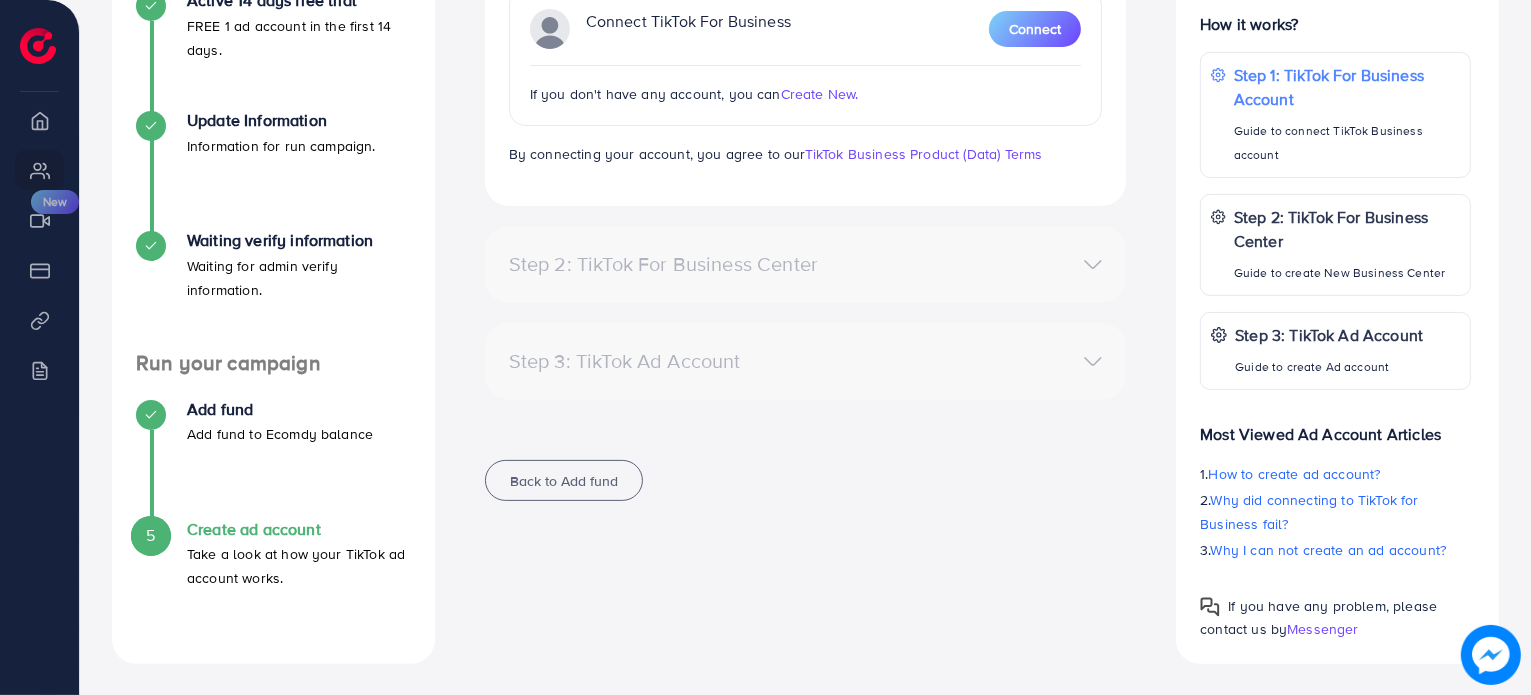 scroll, scrollTop: 0, scrollLeft: 0, axis: both 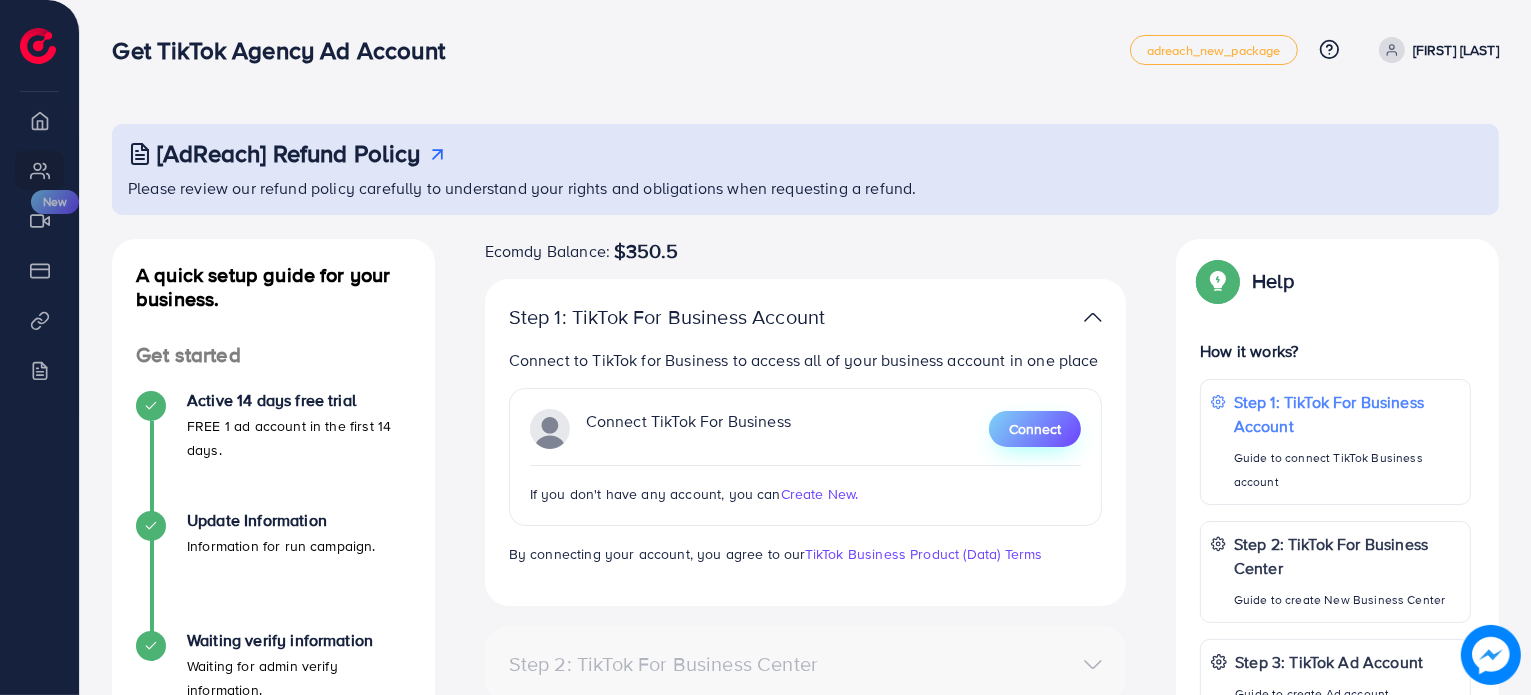 click on "Connect" at bounding box center [1035, 429] 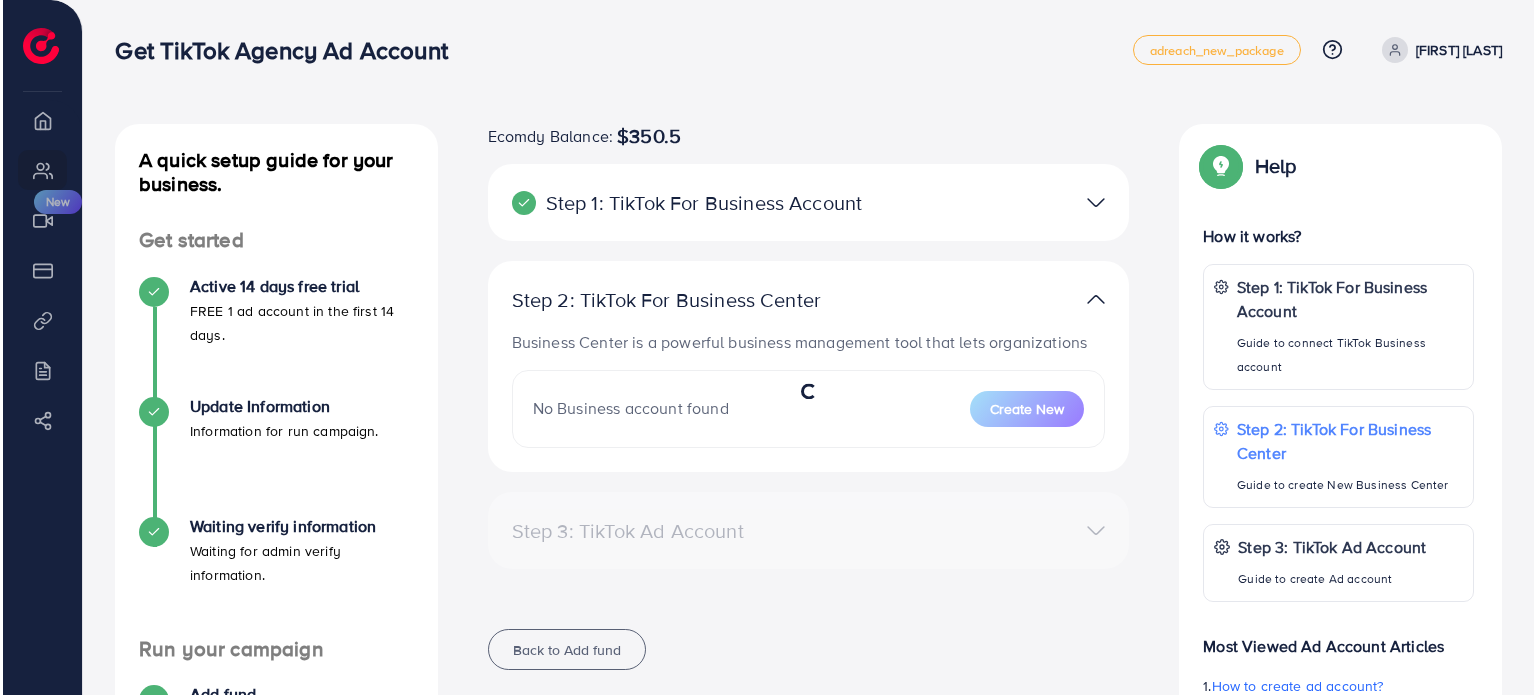 scroll, scrollTop: 0, scrollLeft: 0, axis: both 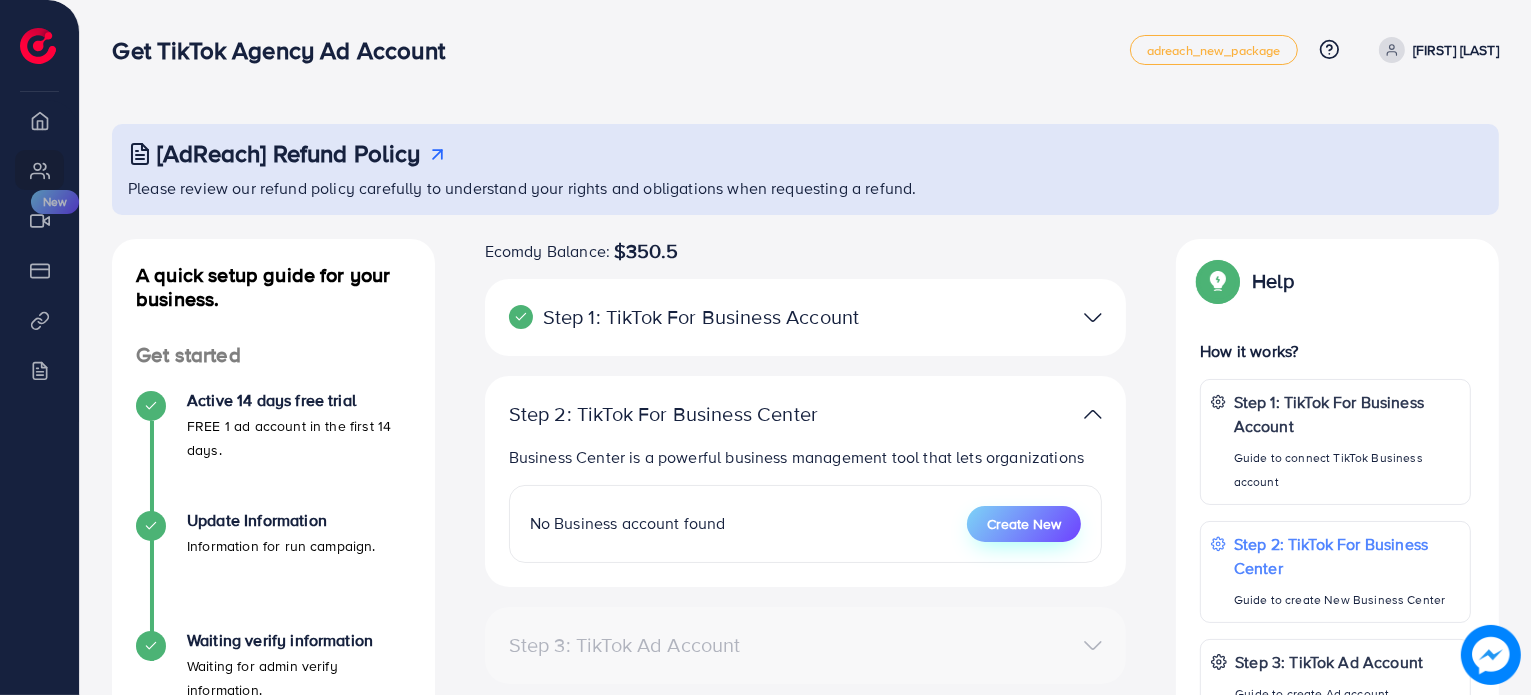 click on "Create New" at bounding box center (1024, 524) 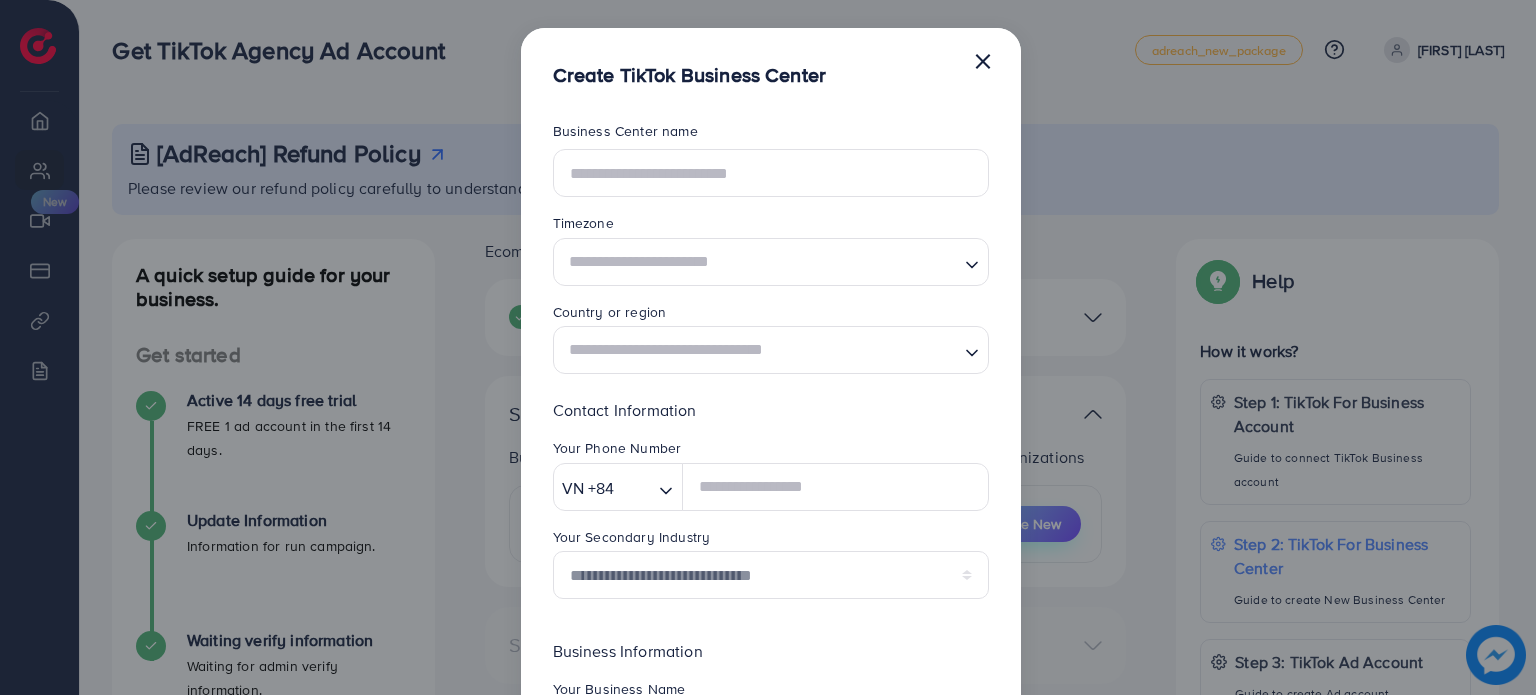 scroll, scrollTop: 0, scrollLeft: 0, axis: both 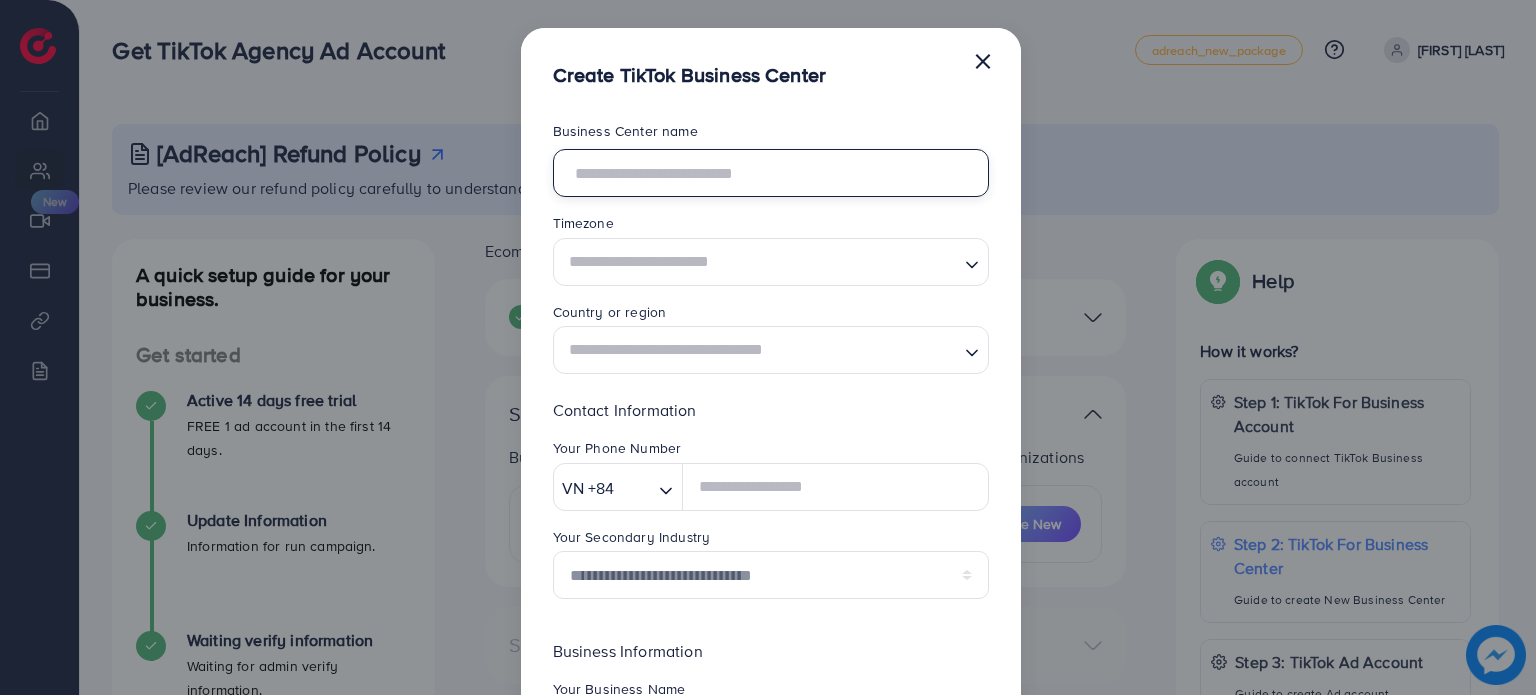 click at bounding box center [771, 173] 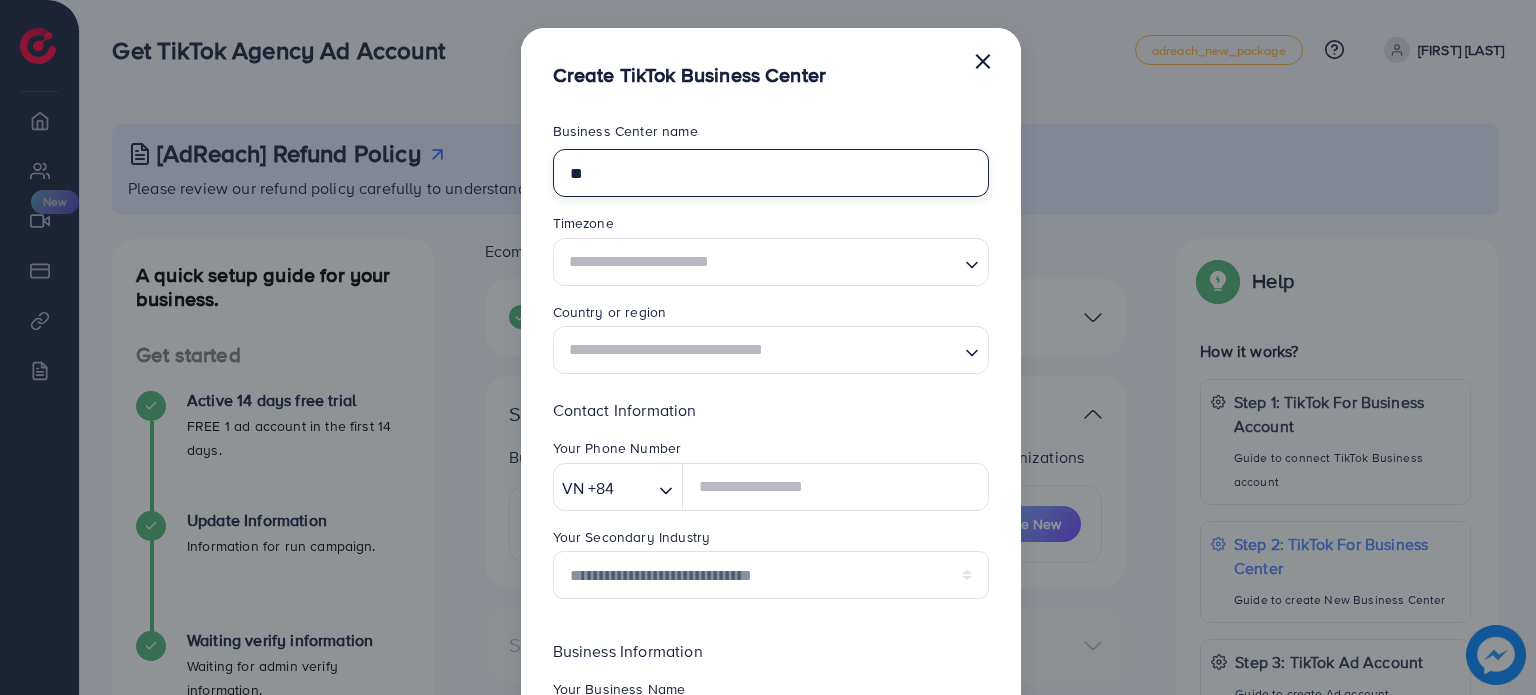 click on "**" at bounding box center [771, 173] 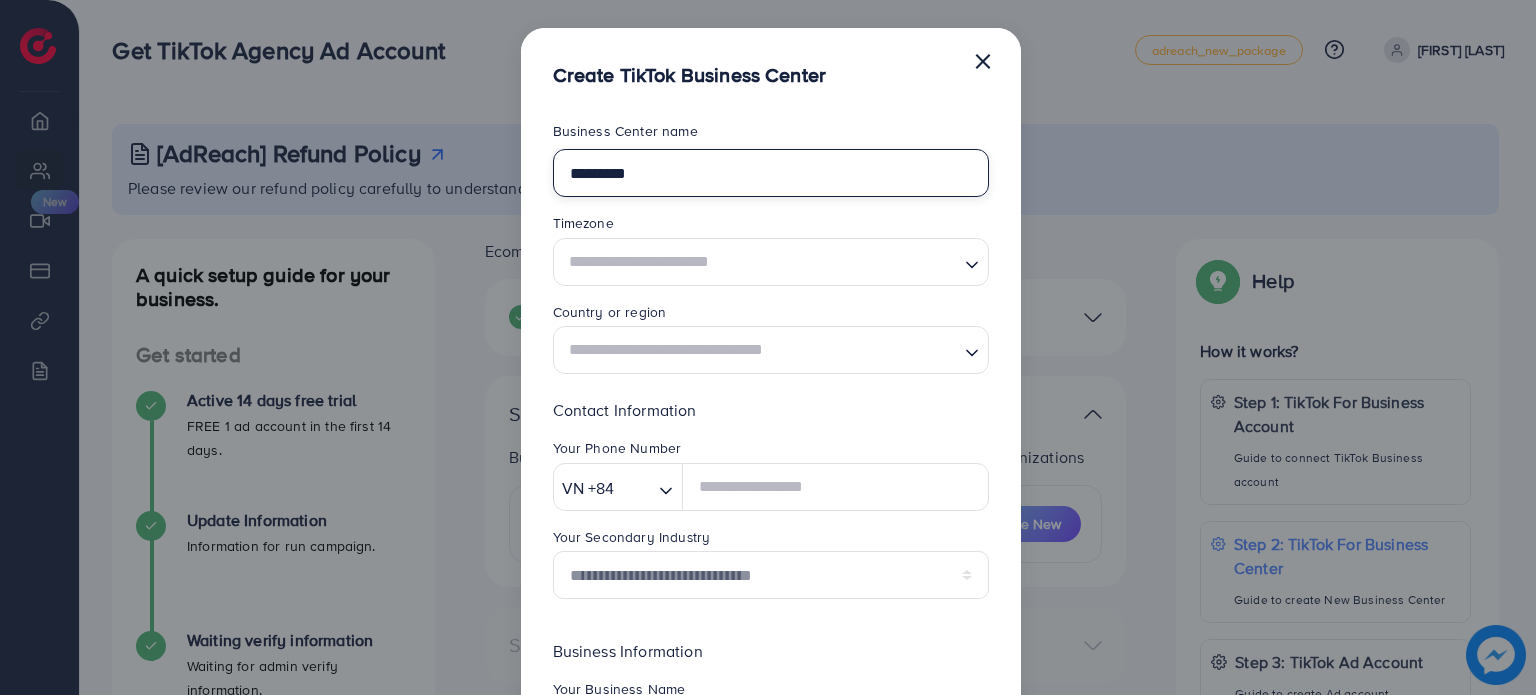 type on "*********" 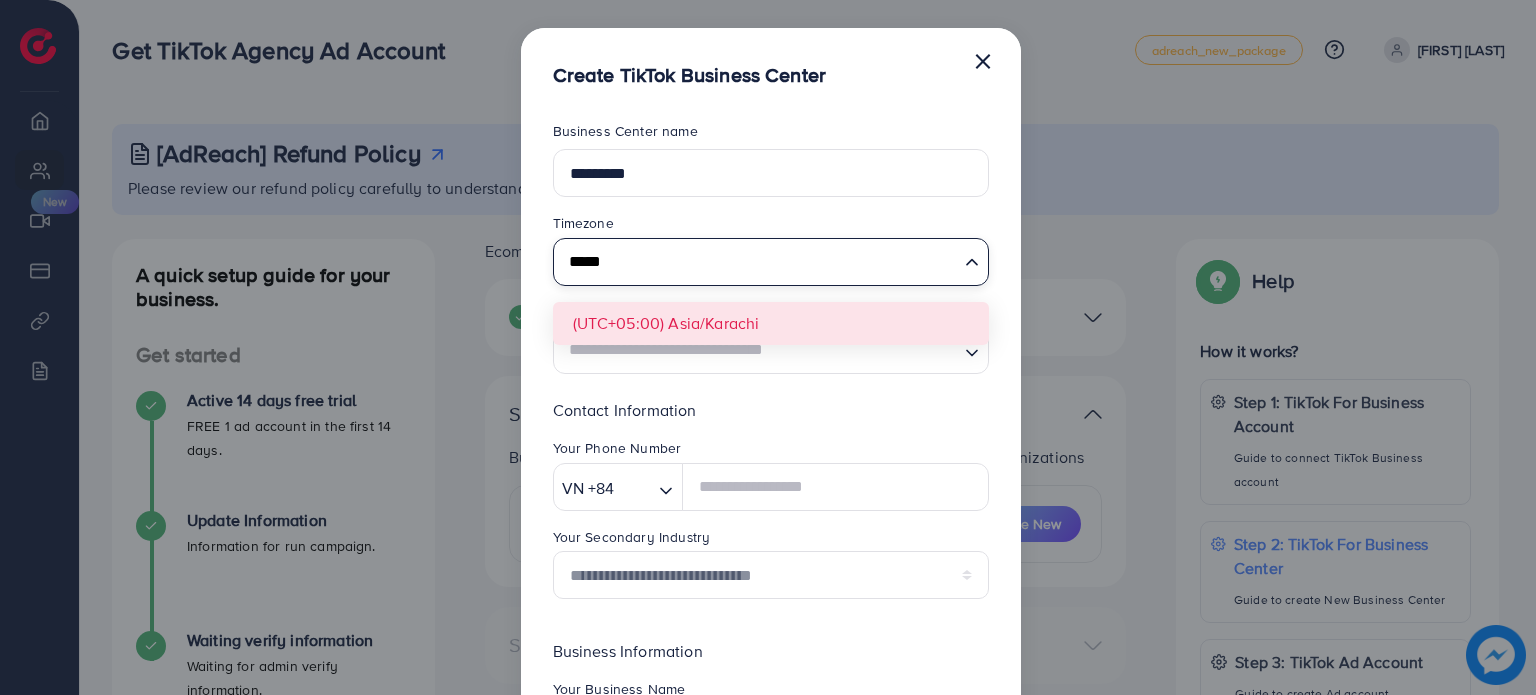 type on "*****" 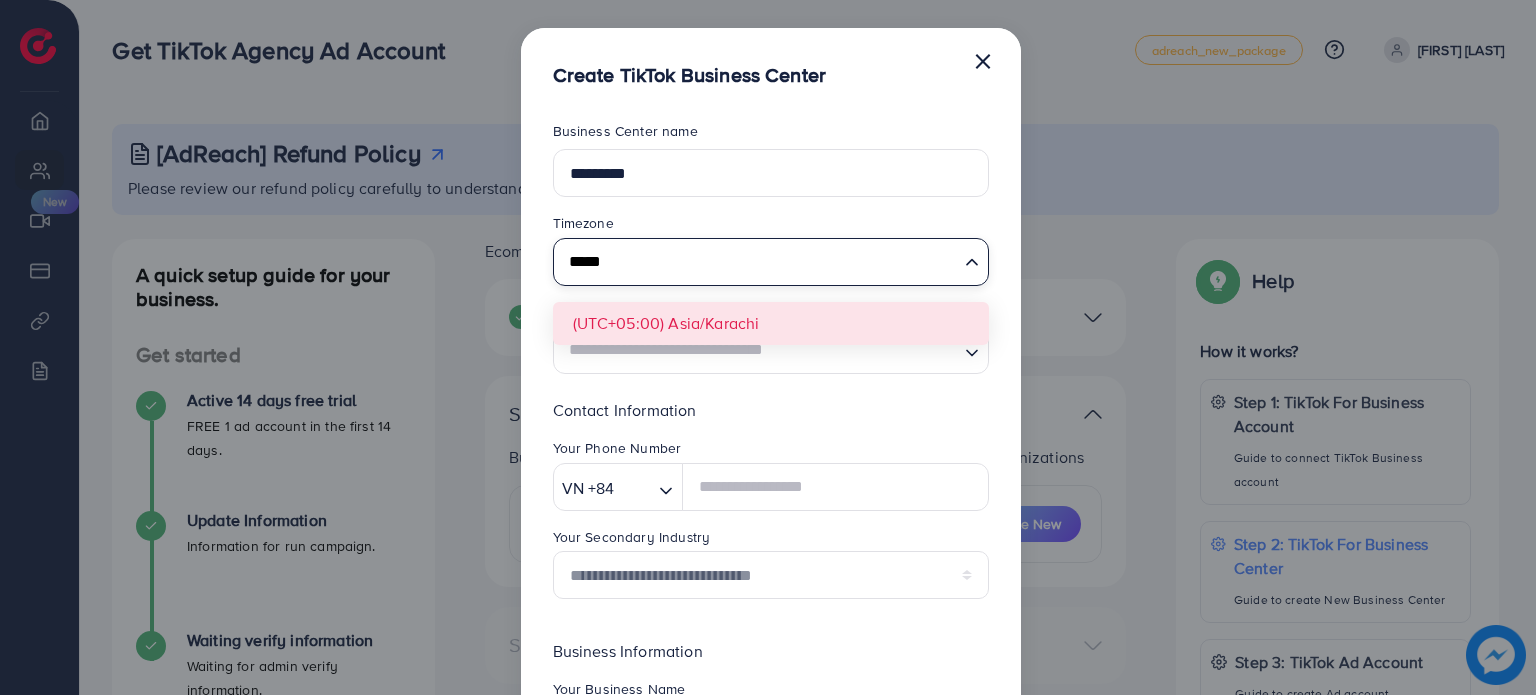 type 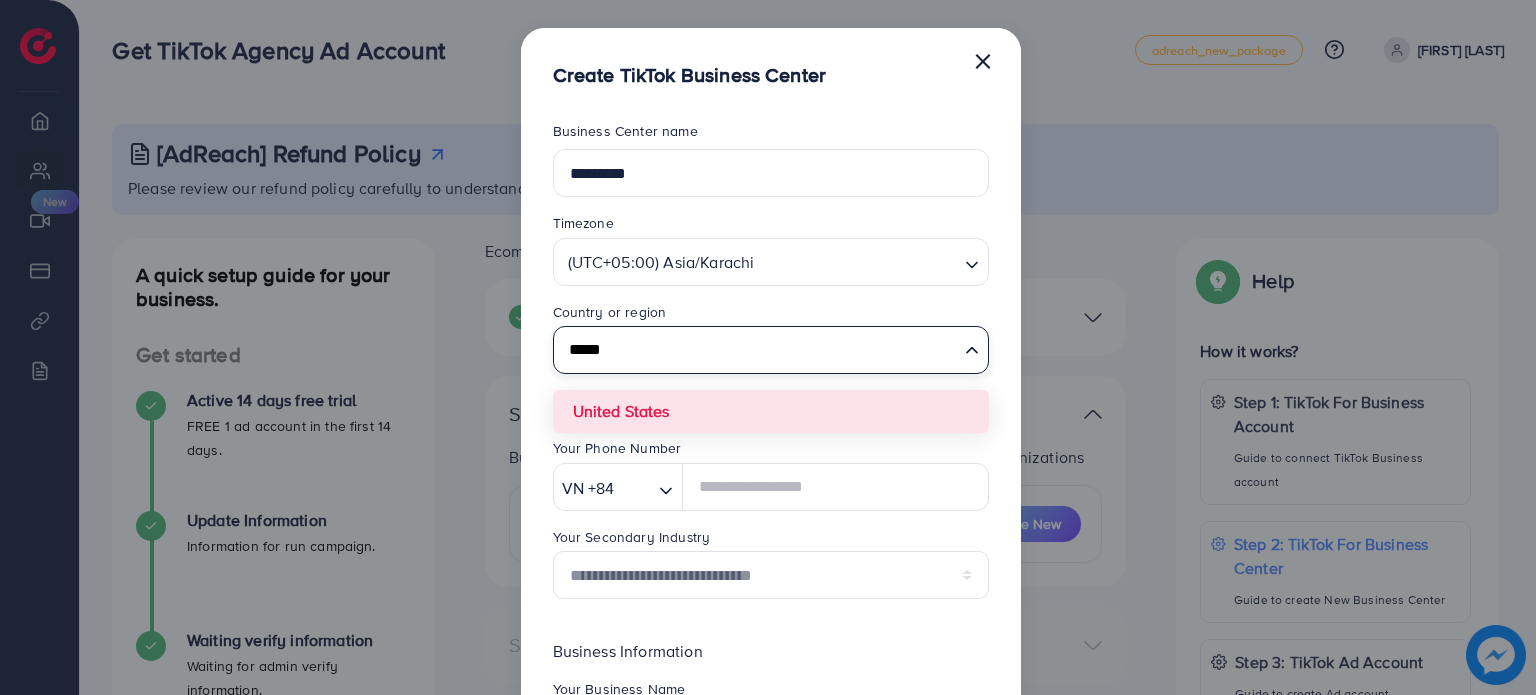 type on "*****" 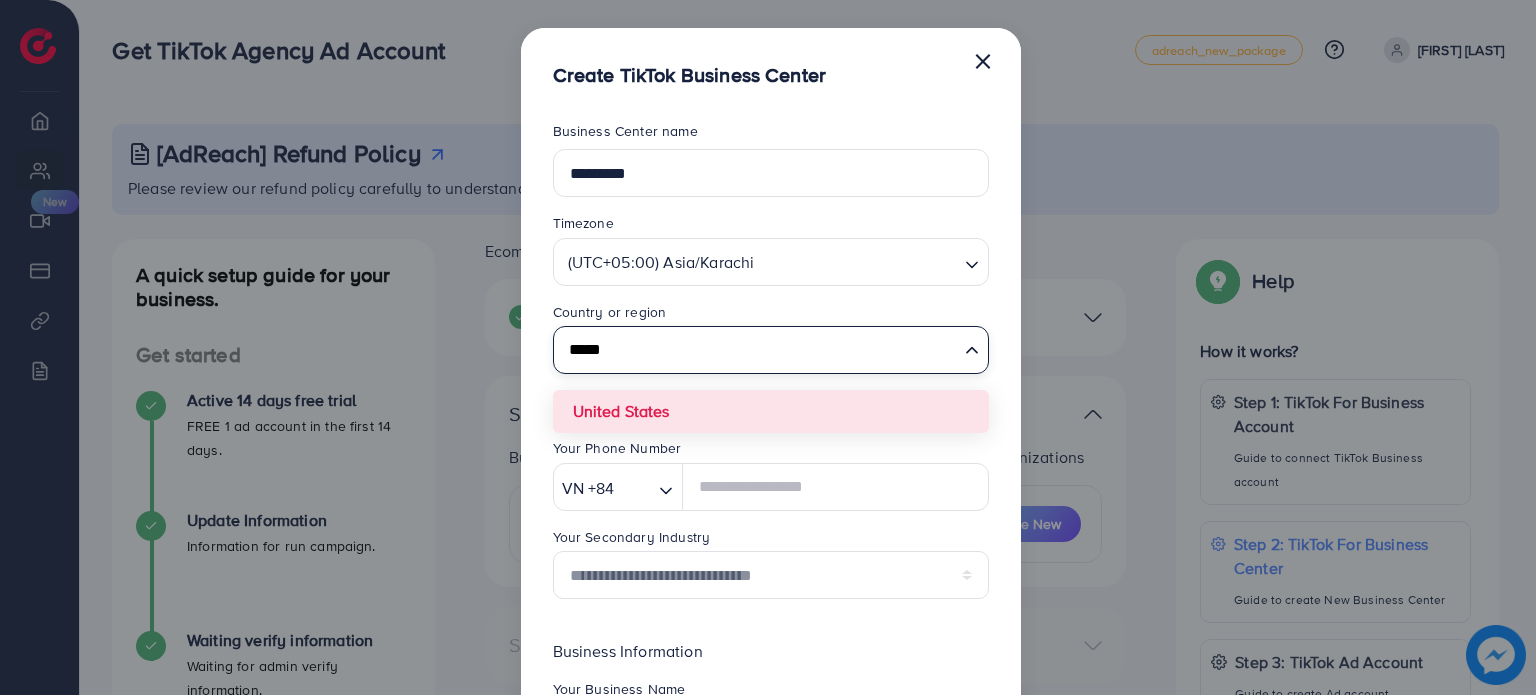 type 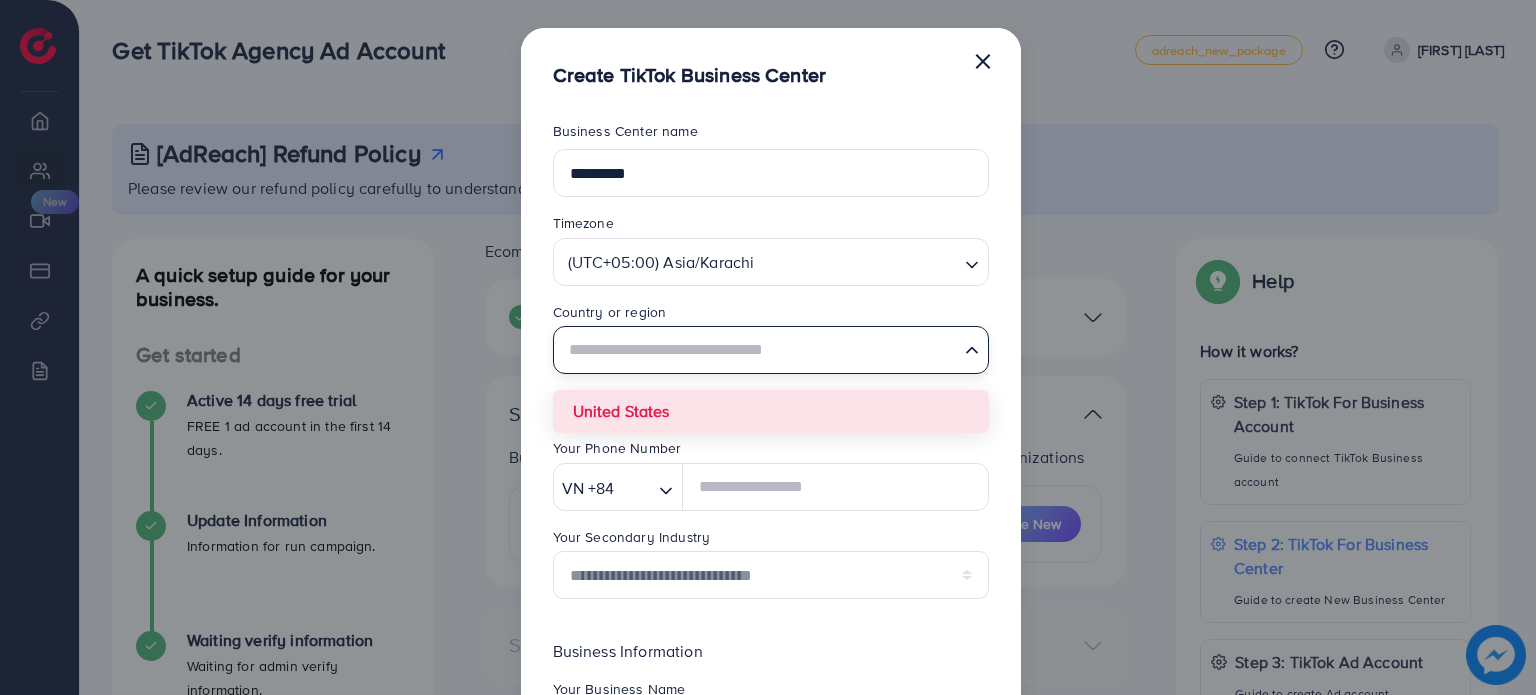 click on "**********" at bounding box center [771, 522] 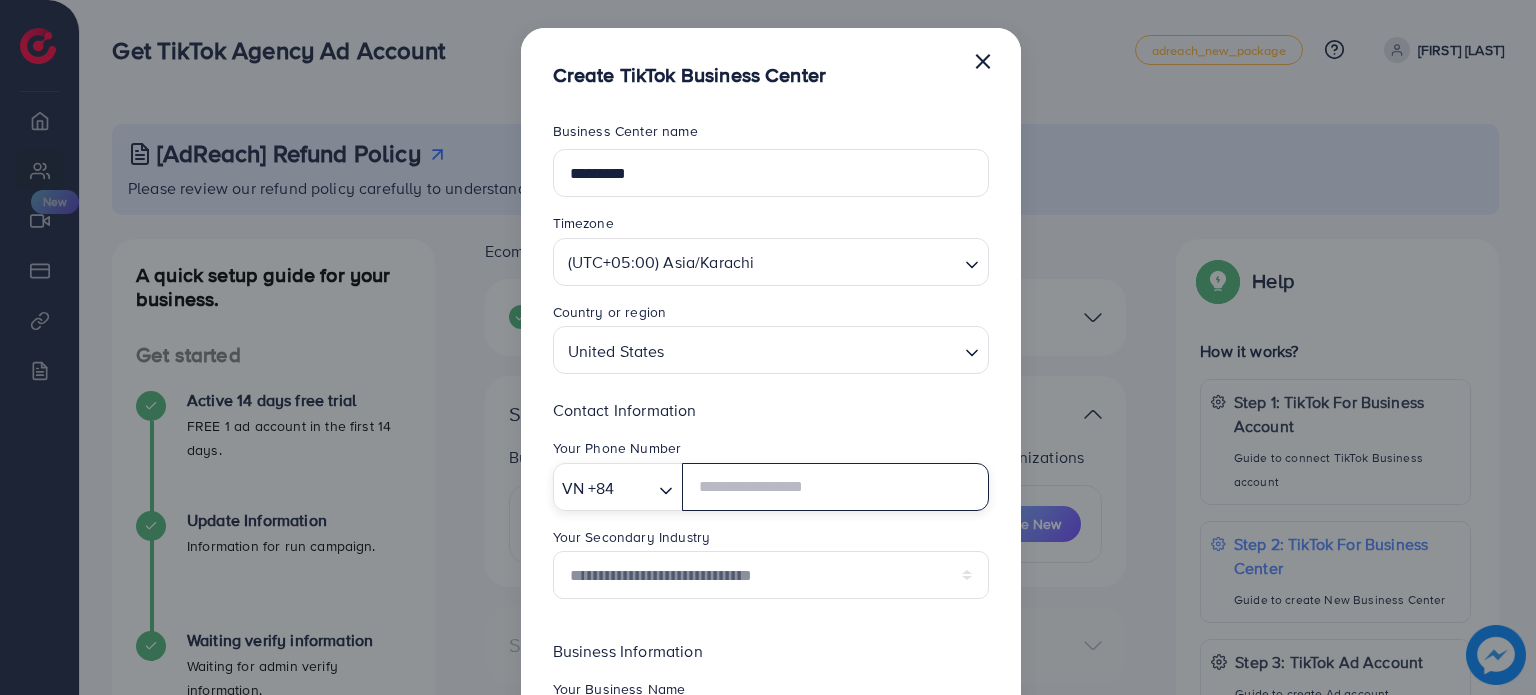 click on "VN +84" at bounding box center (604, 486) 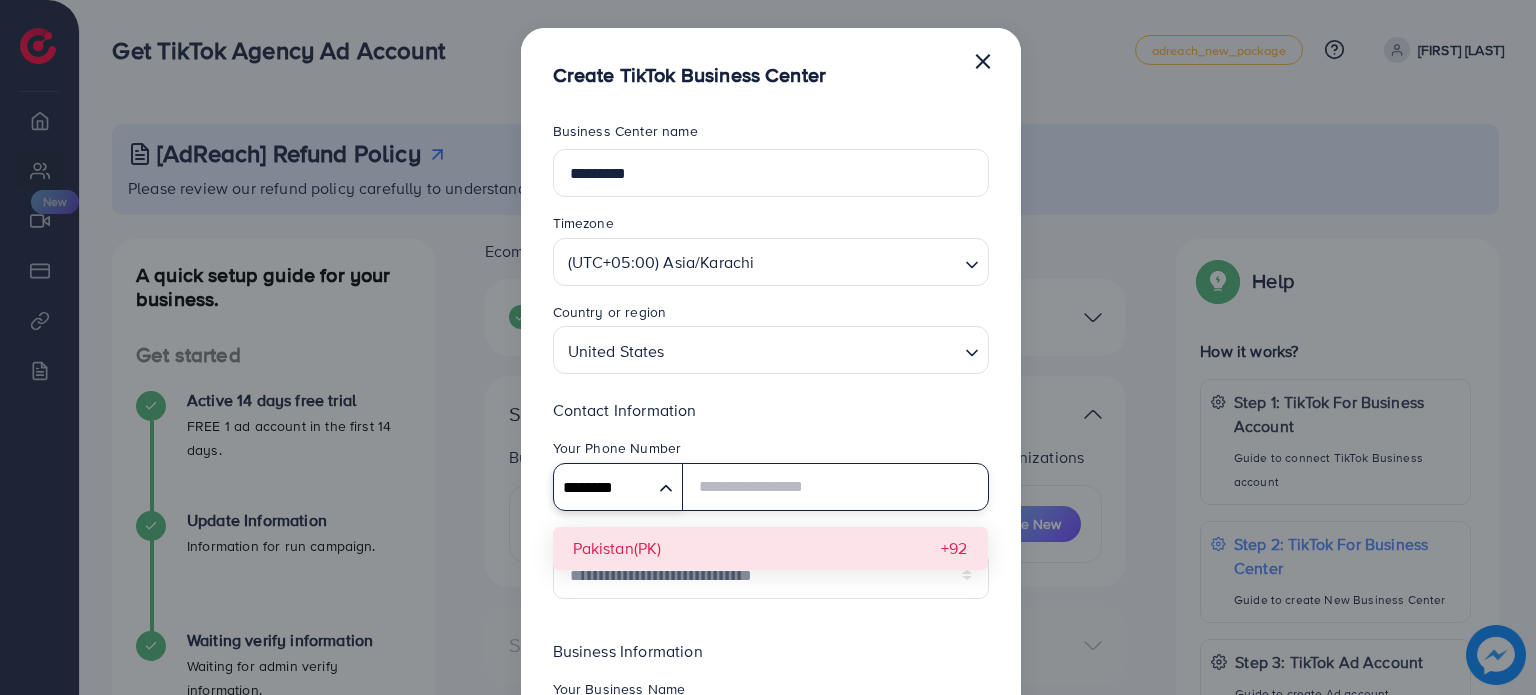 type on "********" 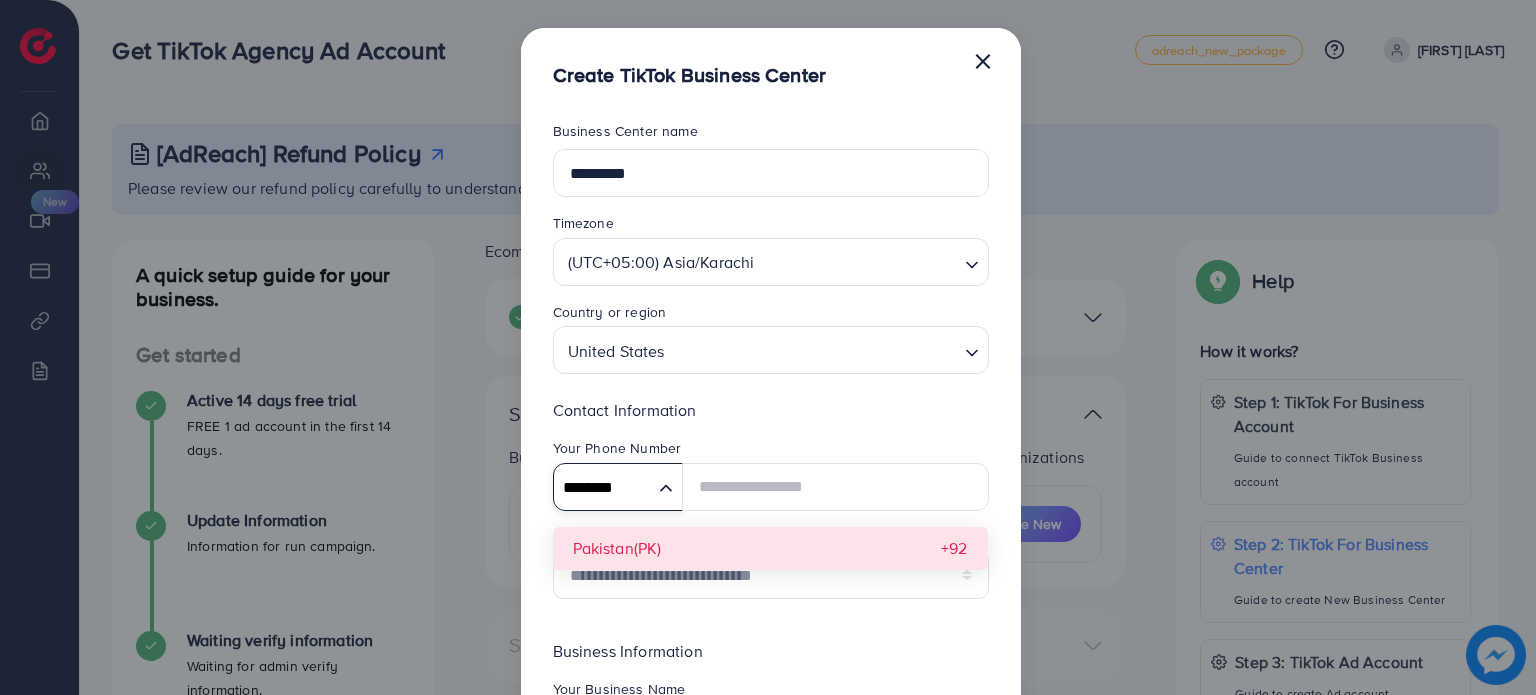 type 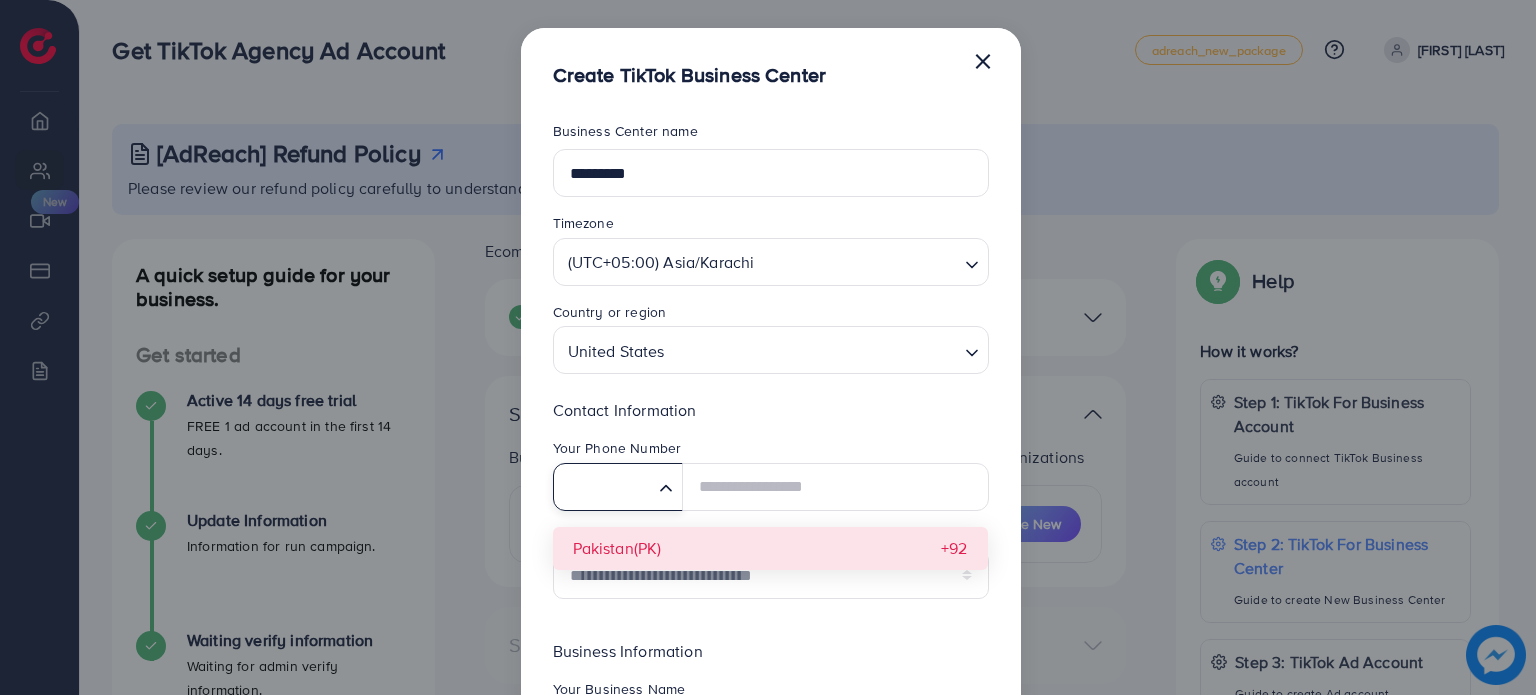 click on "**********" at bounding box center (771, 506) 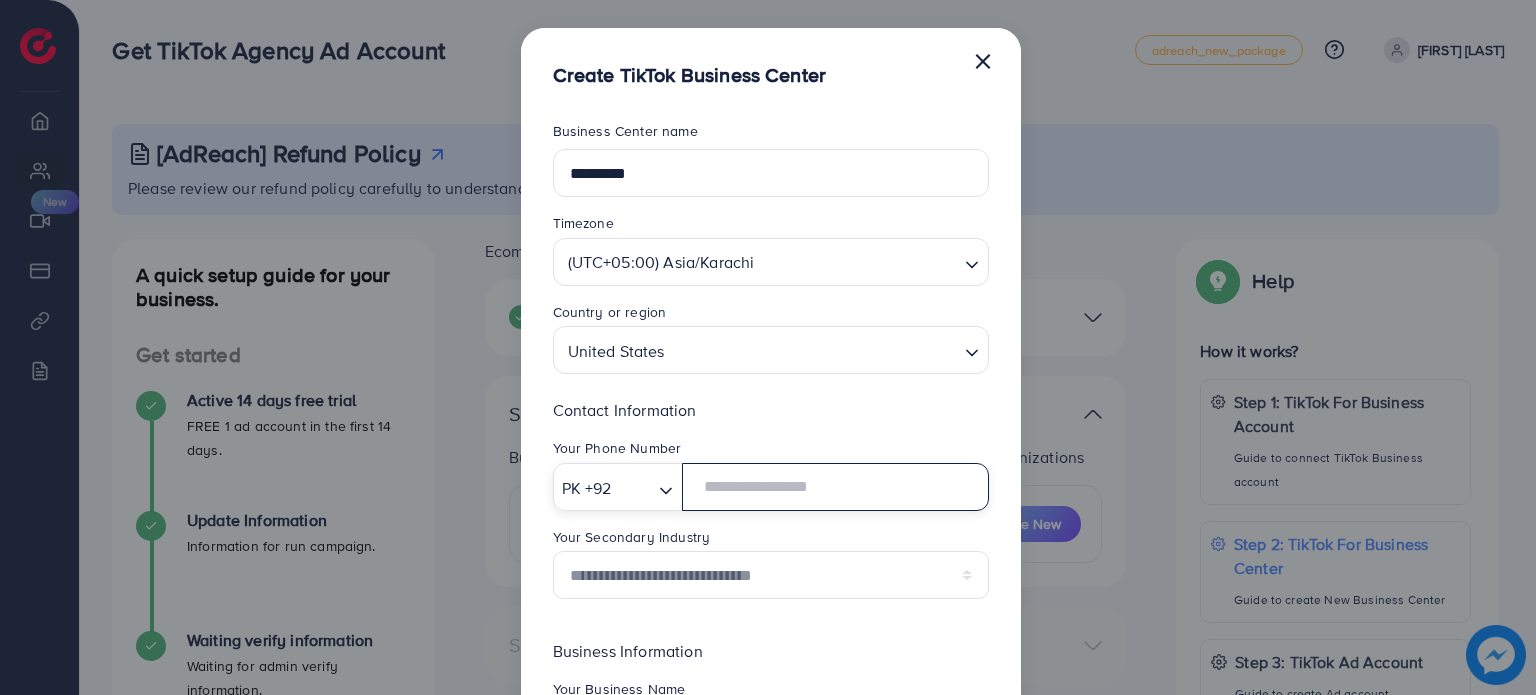 click at bounding box center [835, 487] 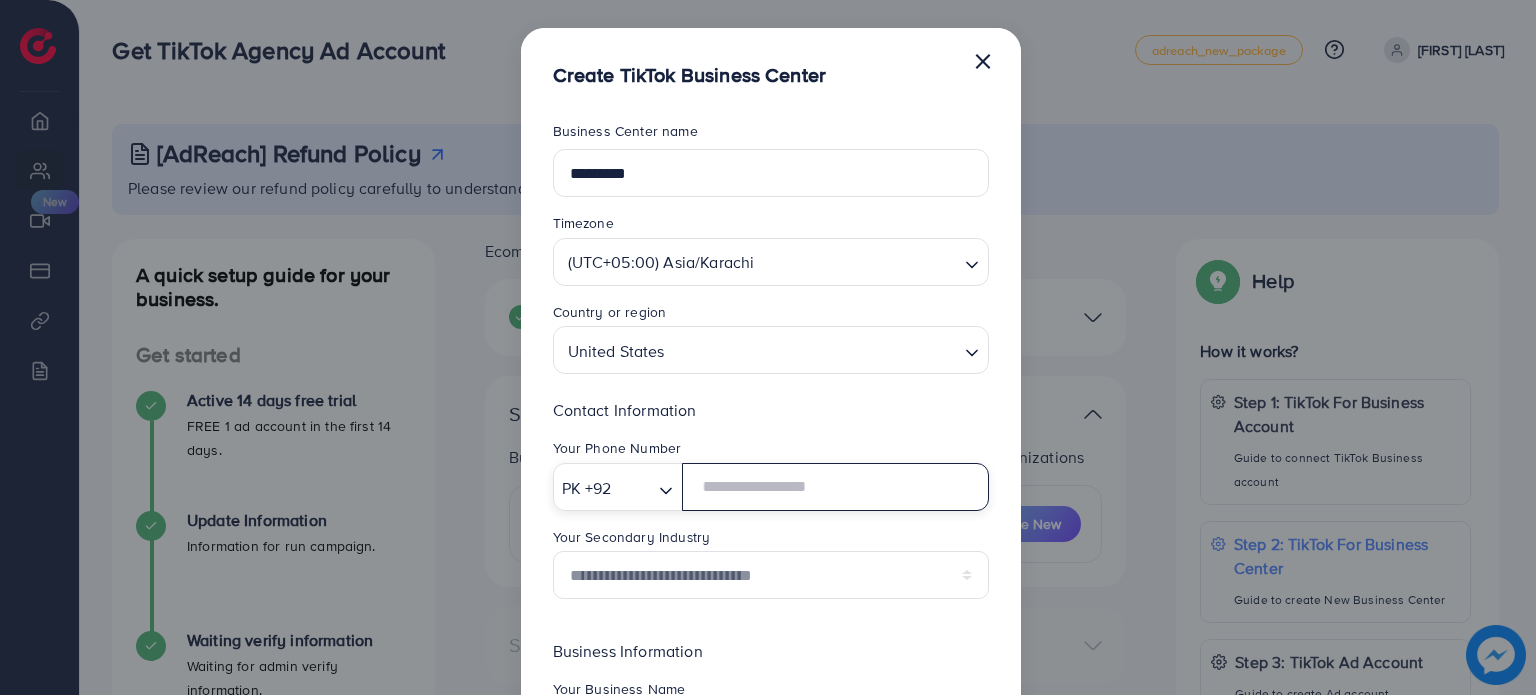 paste on "**********" 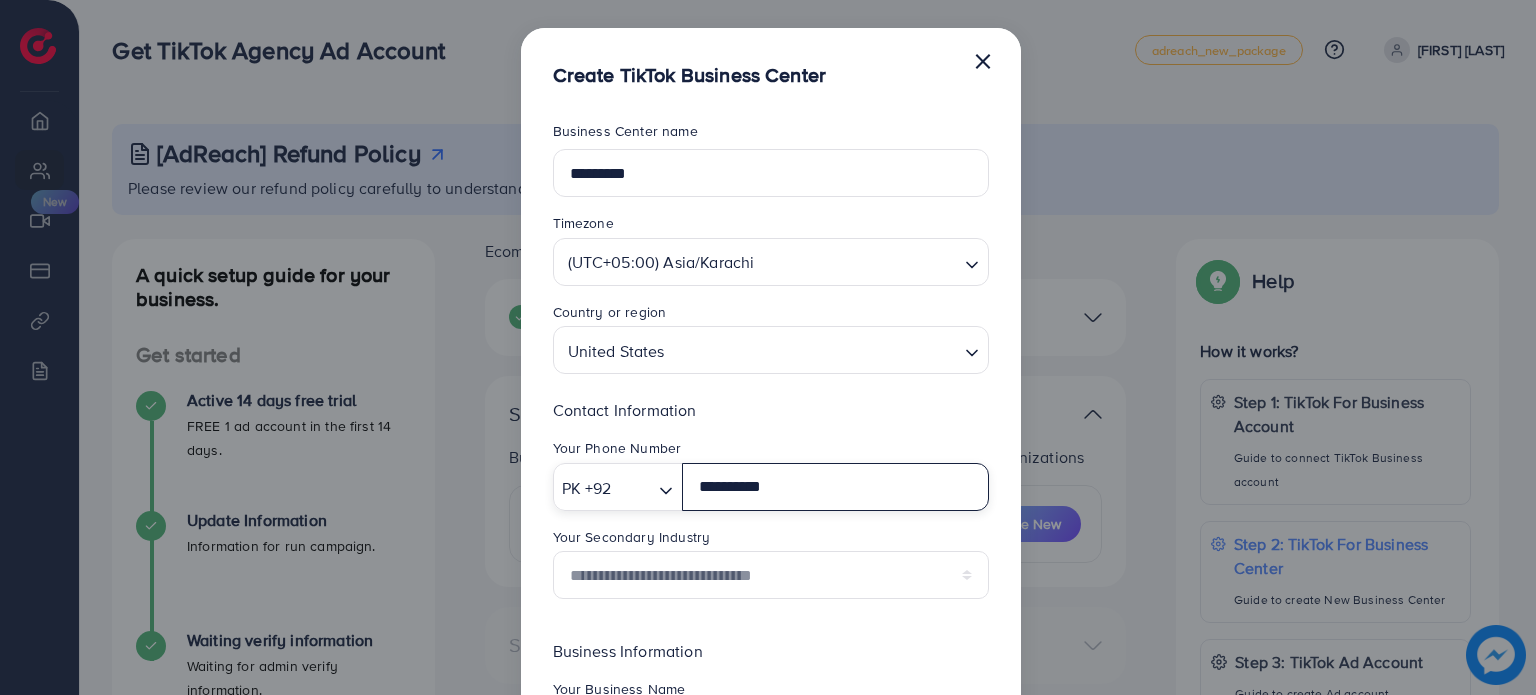 type on "**********" 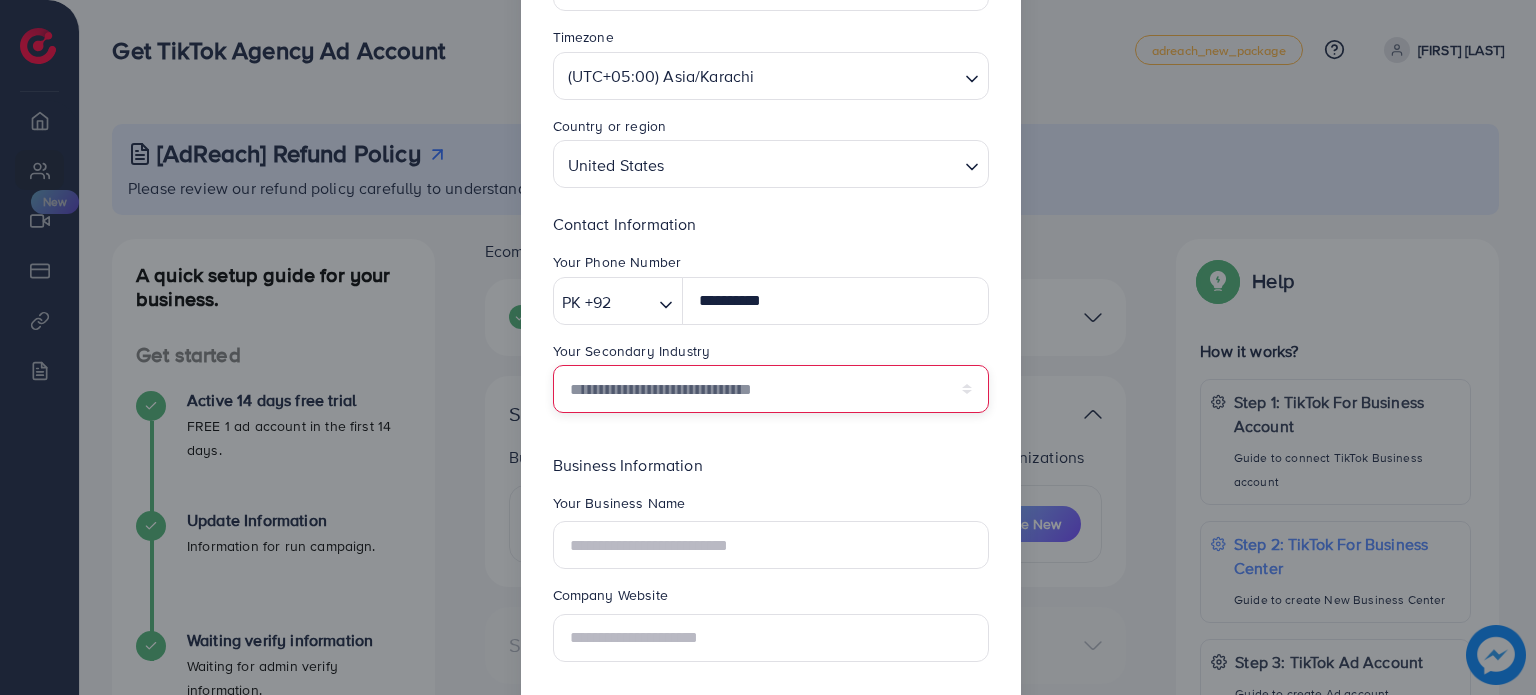 scroll, scrollTop: 266, scrollLeft: 0, axis: vertical 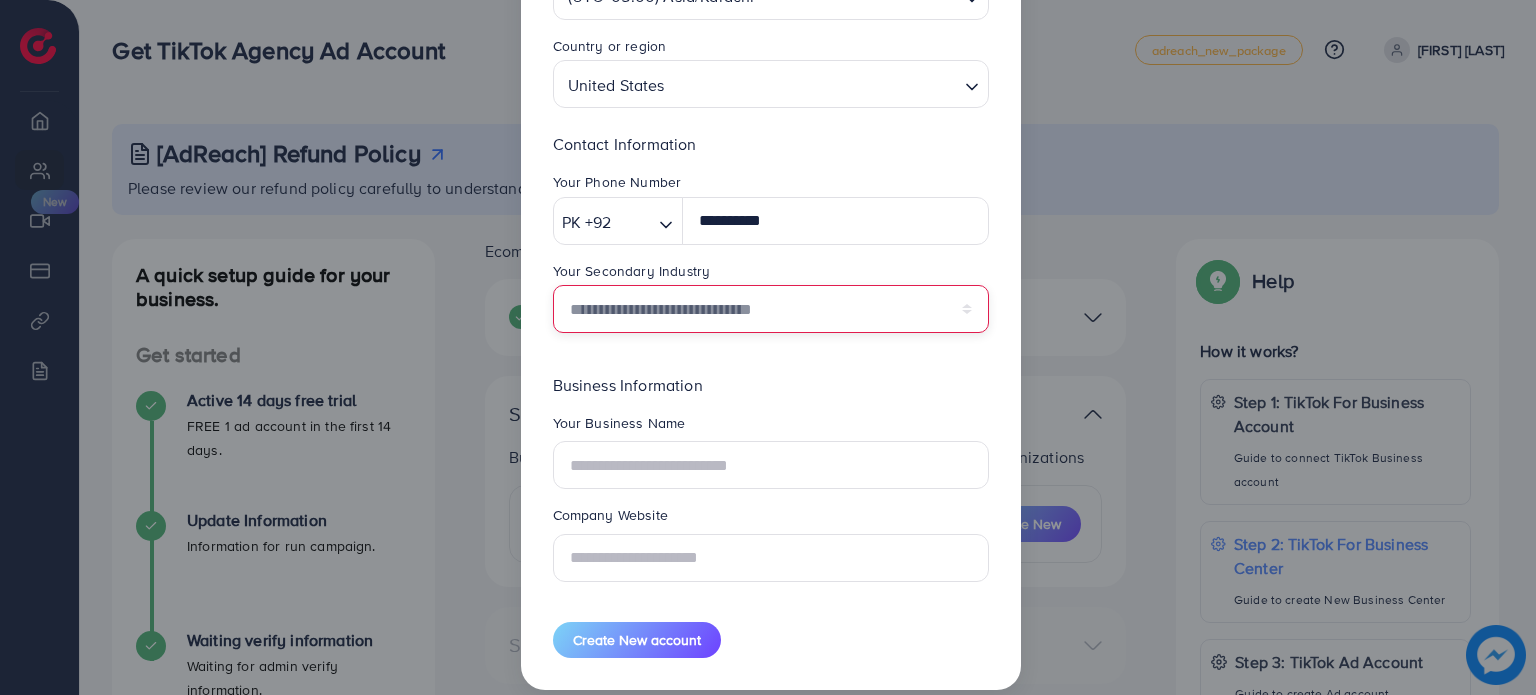 click on "**********" at bounding box center [771, 309] 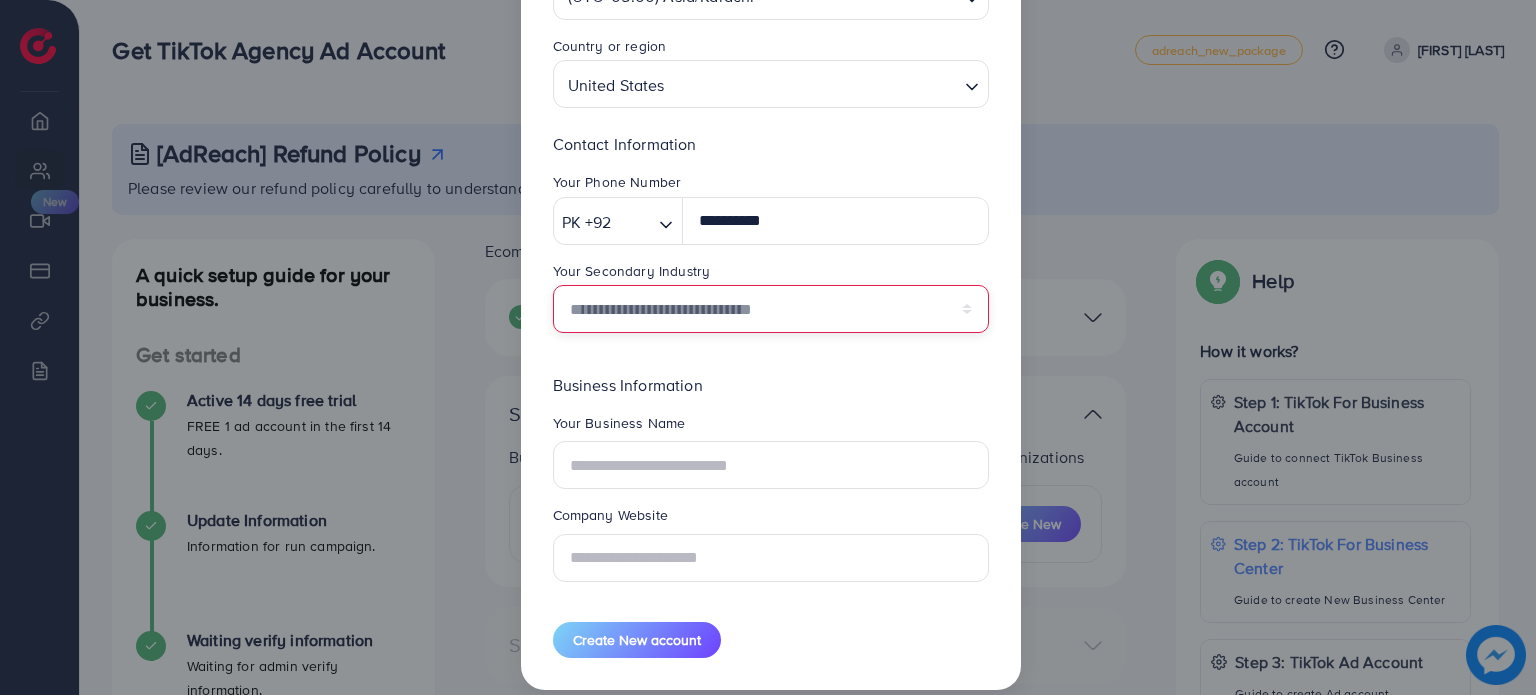 select on "******" 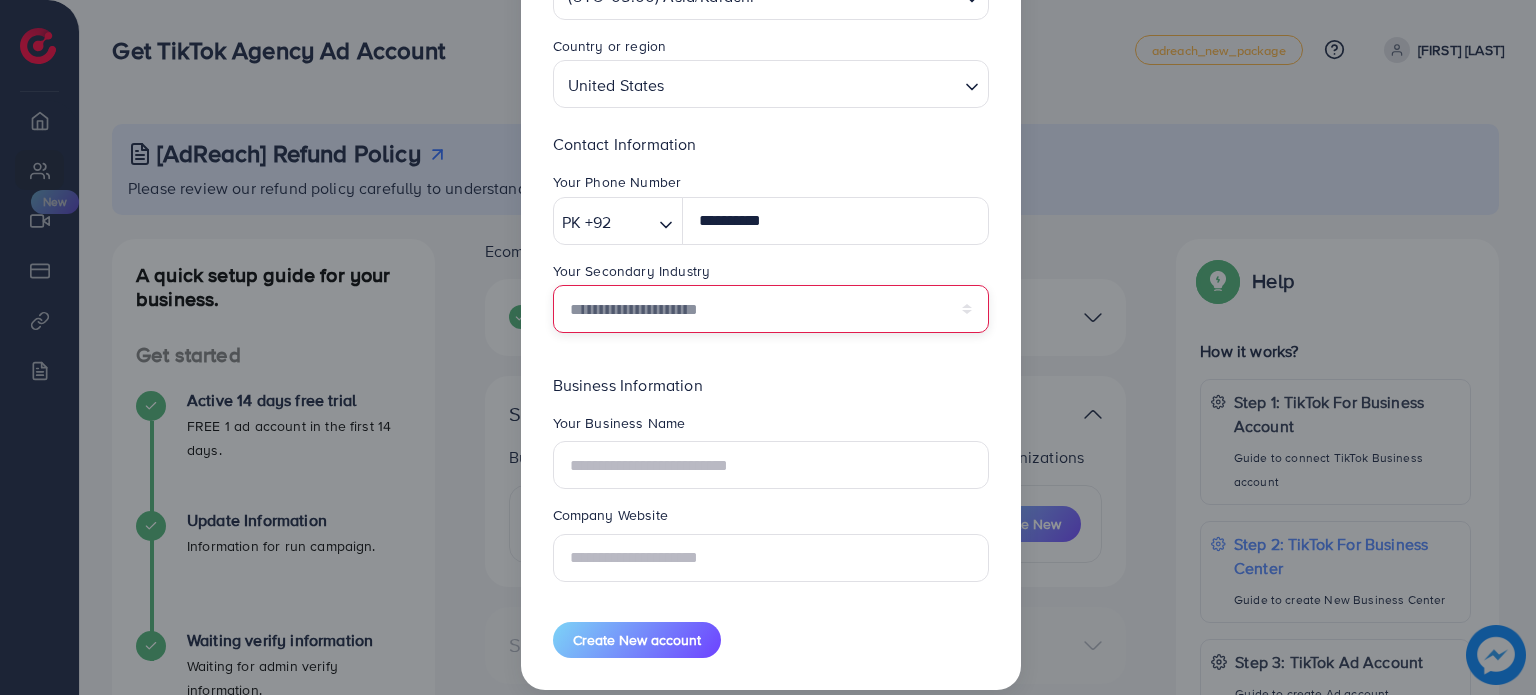 click on "**********" at bounding box center (771, 309) 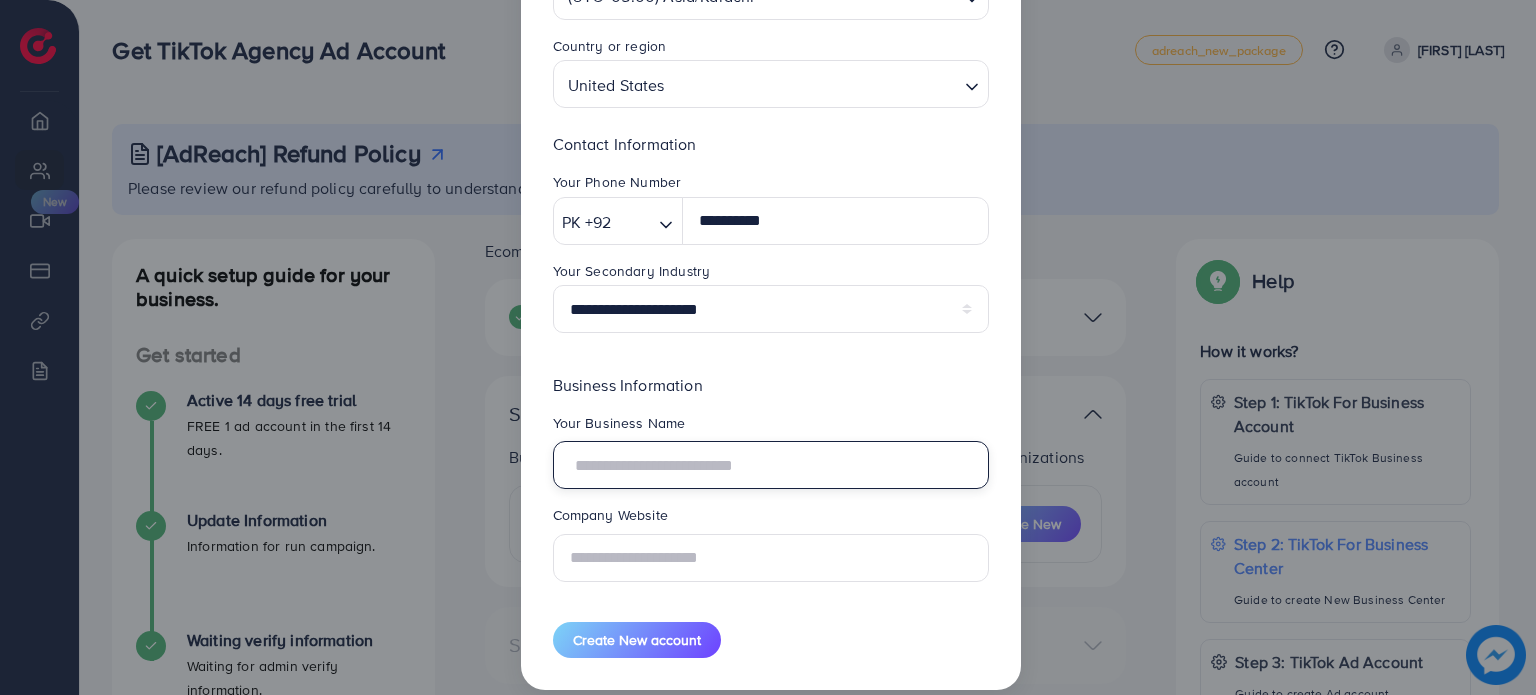 click at bounding box center (771, 465) 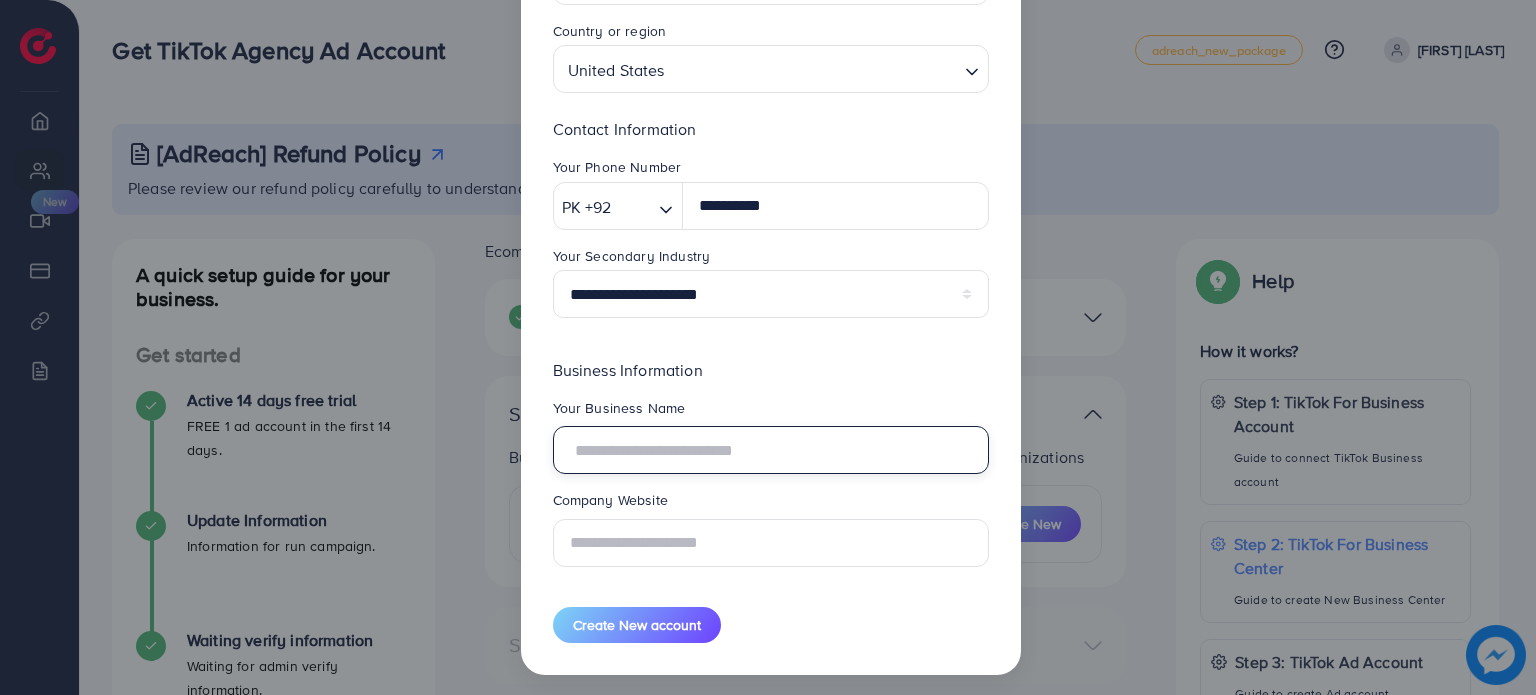 scroll, scrollTop: 288, scrollLeft: 0, axis: vertical 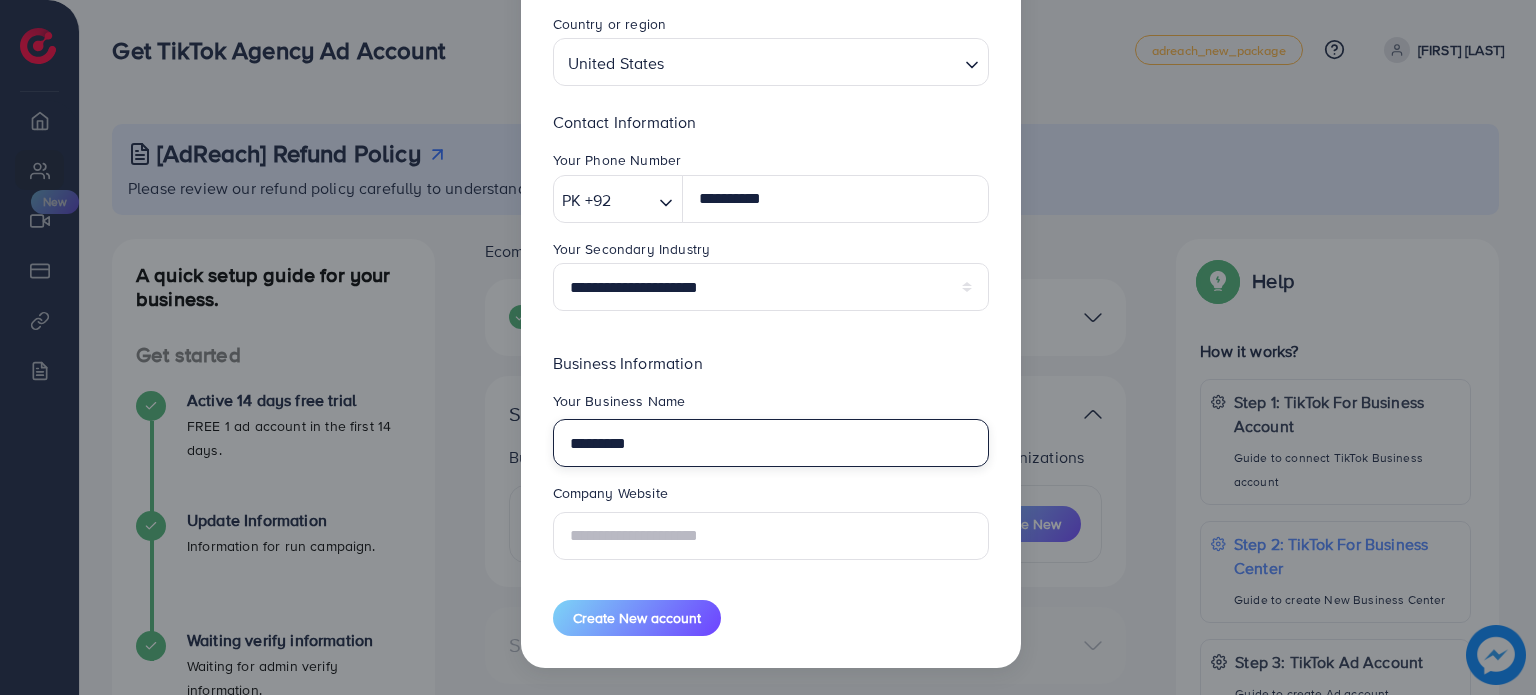 type on "*********" 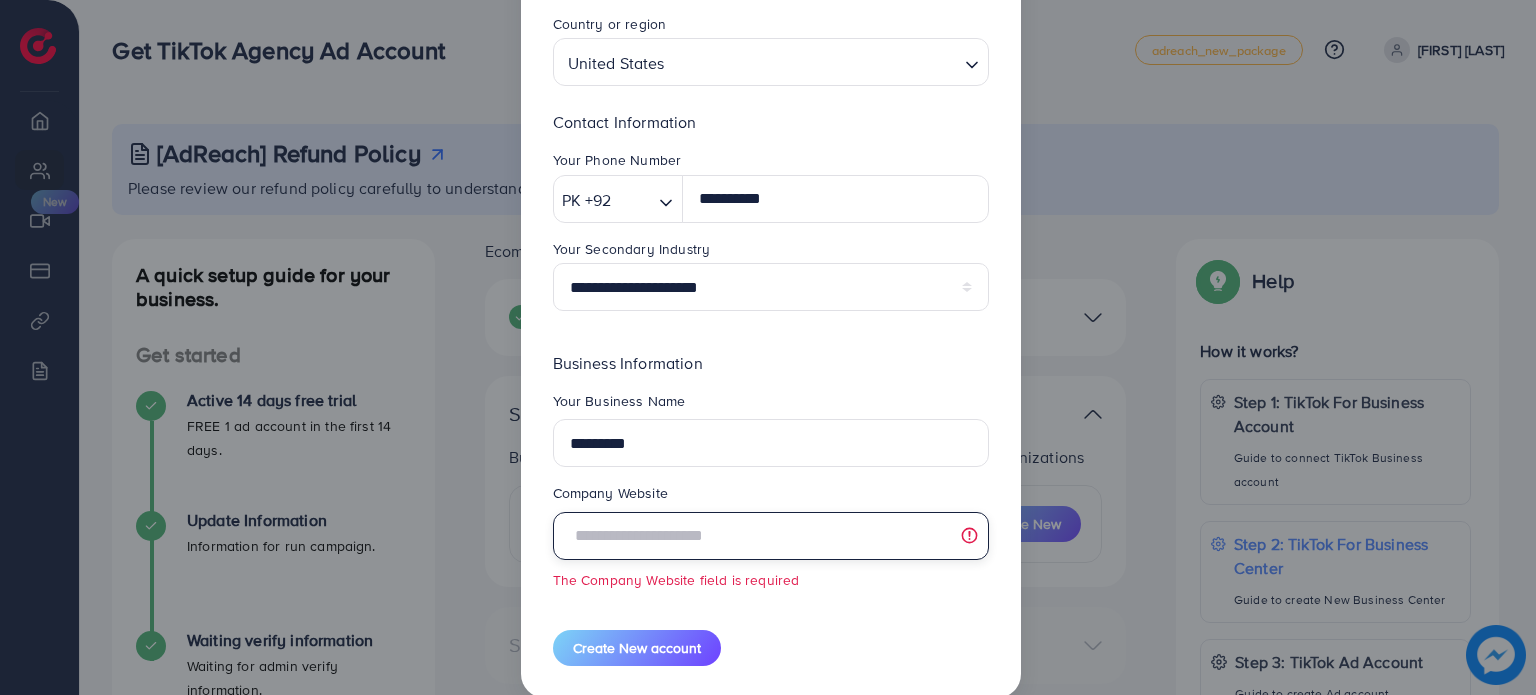 paste on "**********" 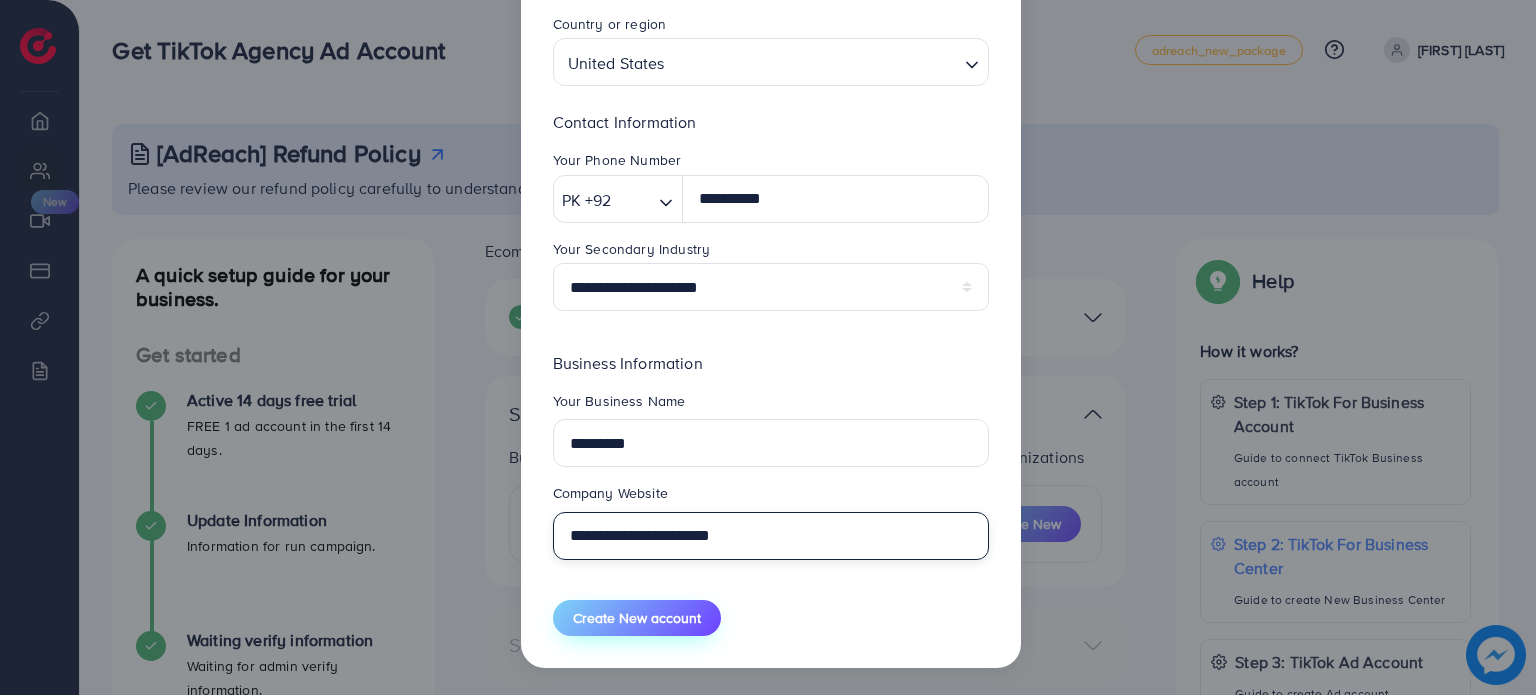 type on "**********" 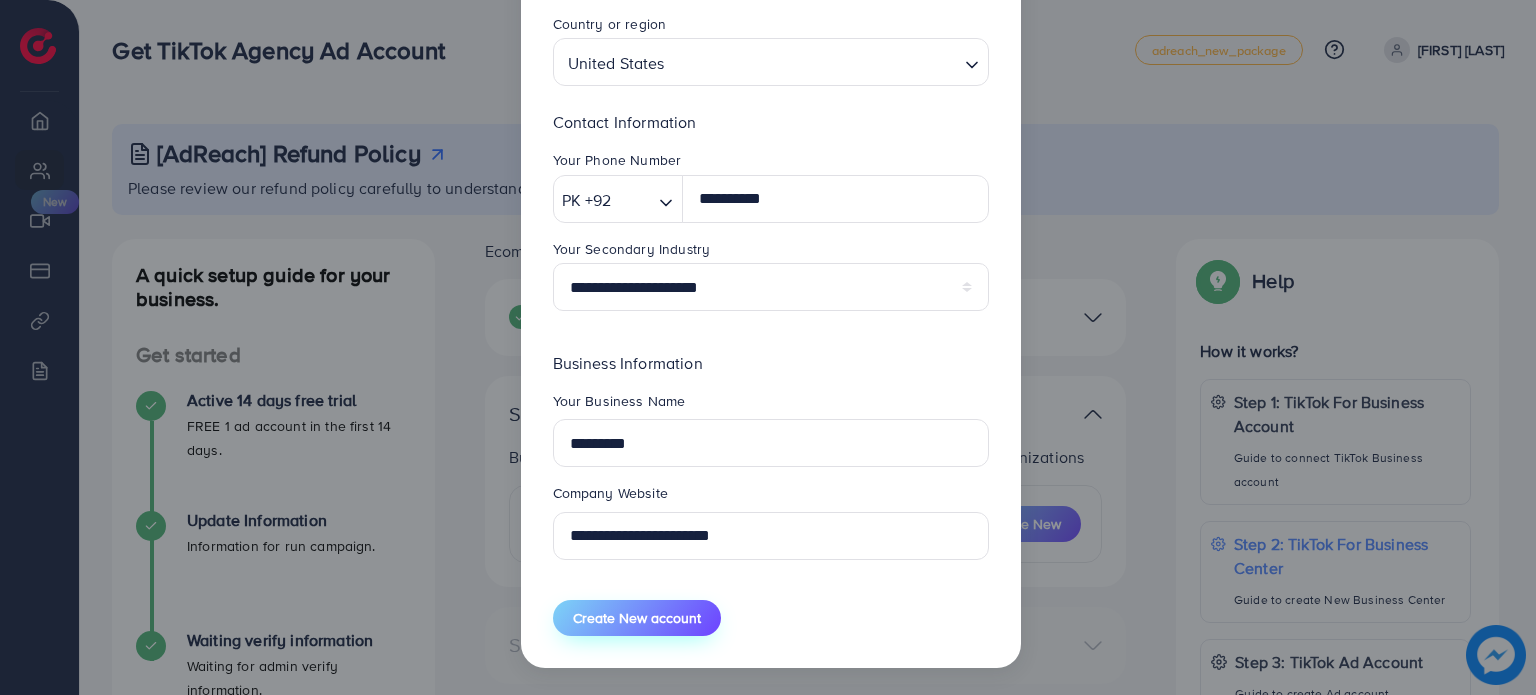 click on "Create New account" at bounding box center (637, 618) 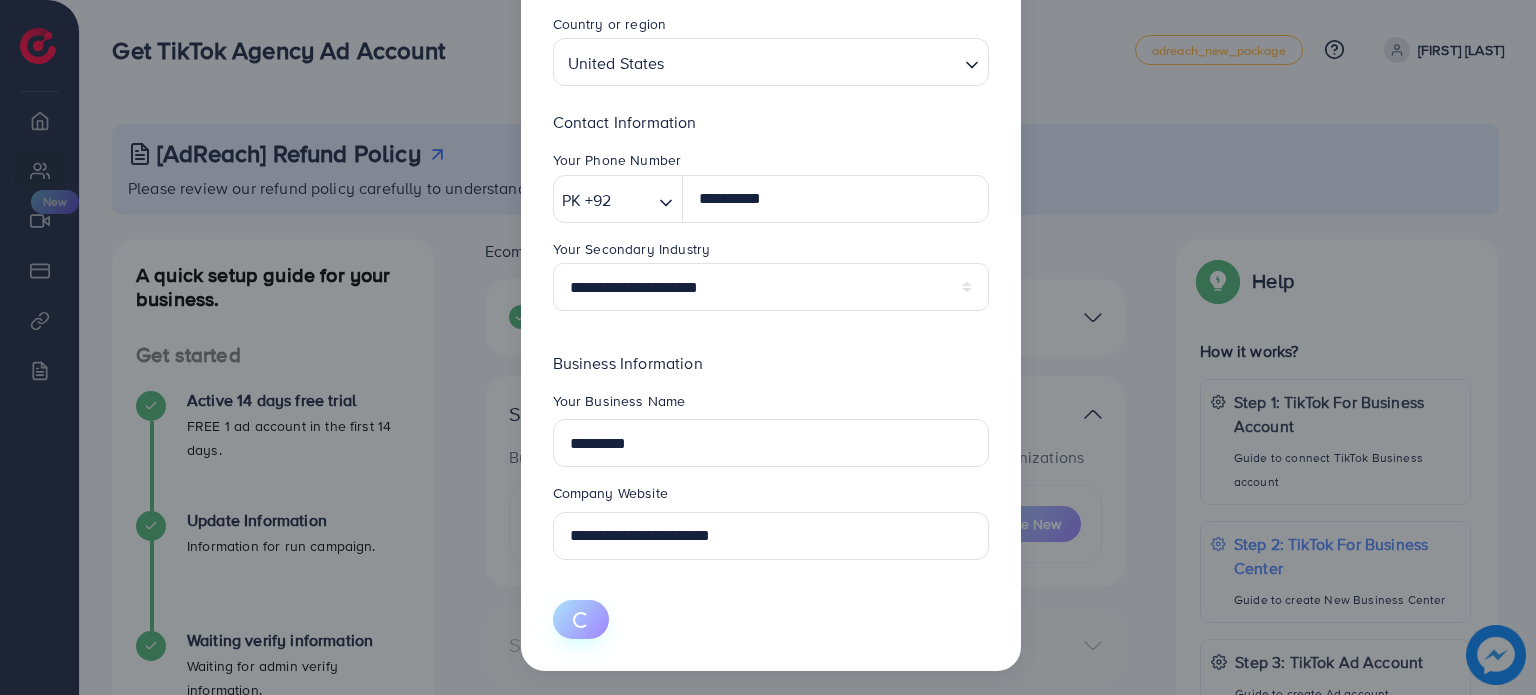 type 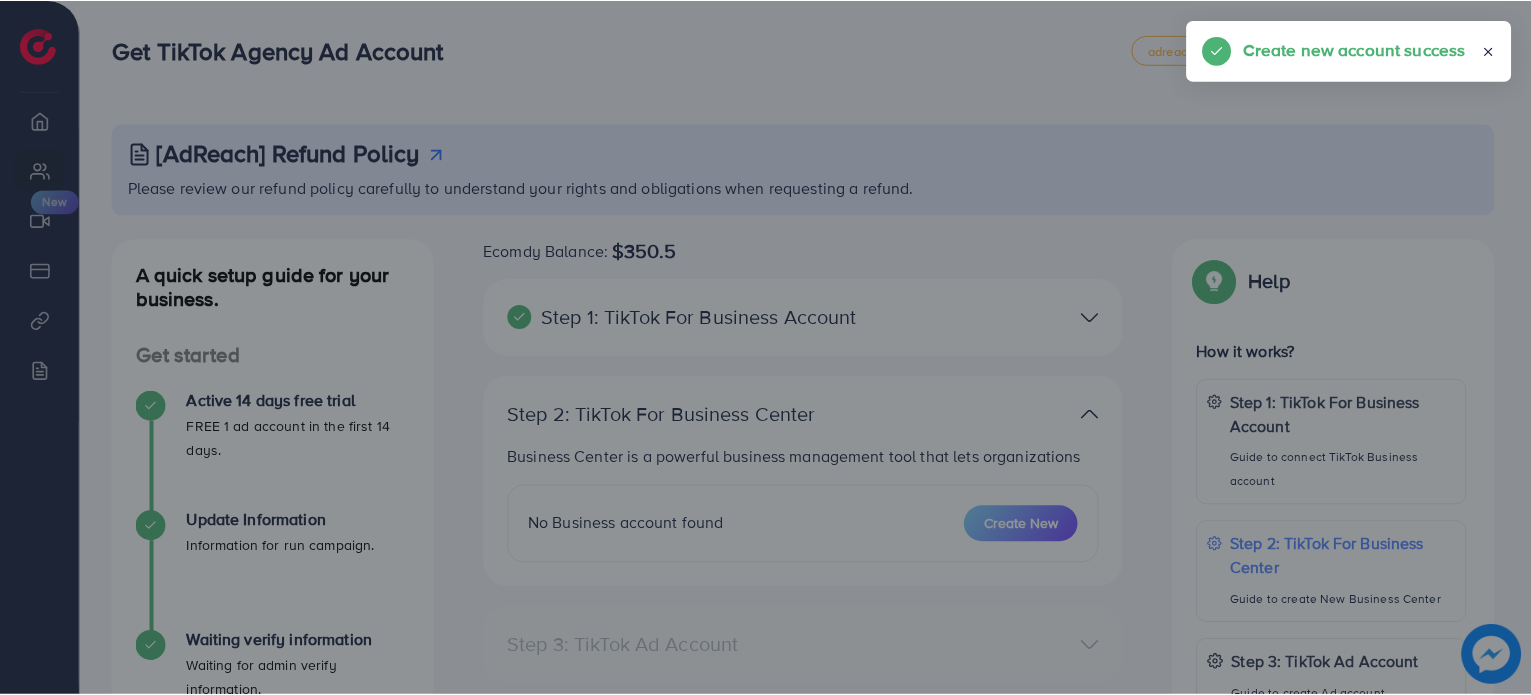 scroll, scrollTop: 142, scrollLeft: 0, axis: vertical 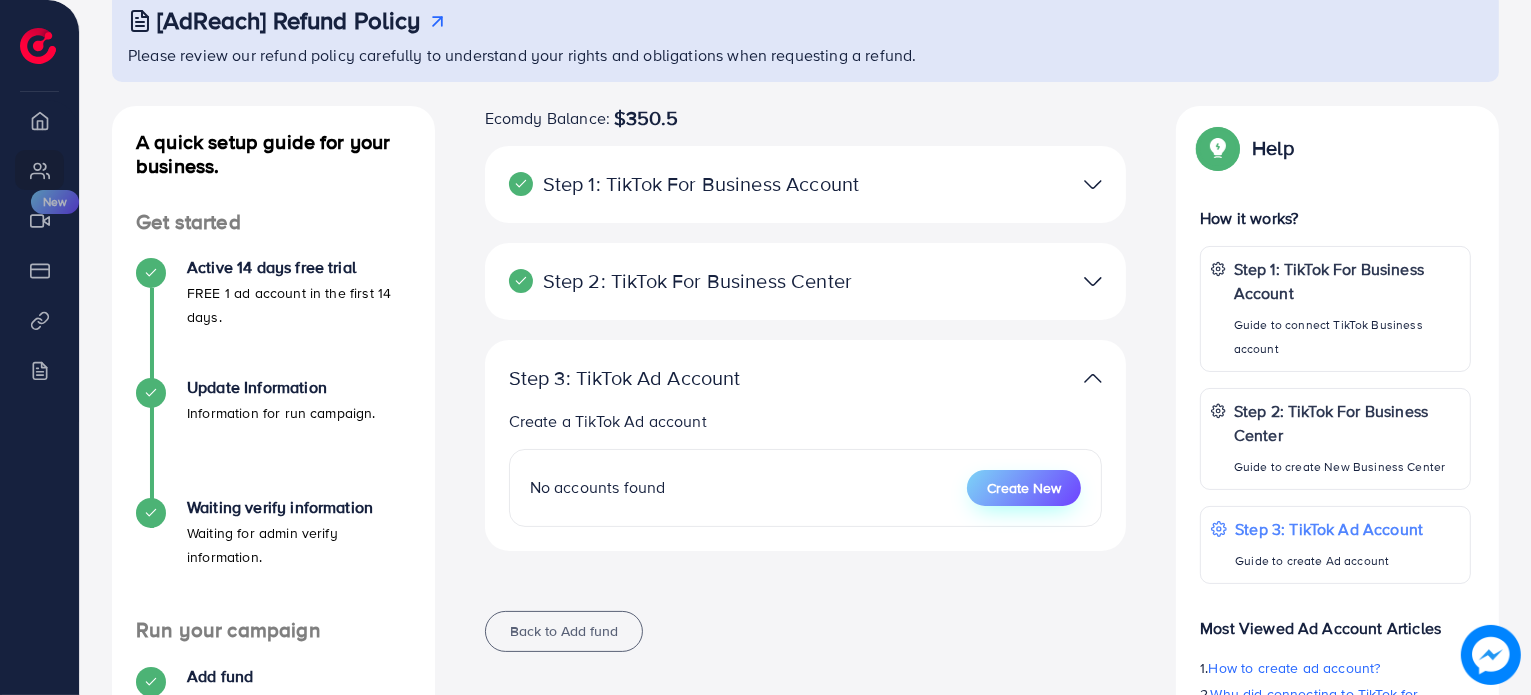click on "Create New" at bounding box center (1024, 488) 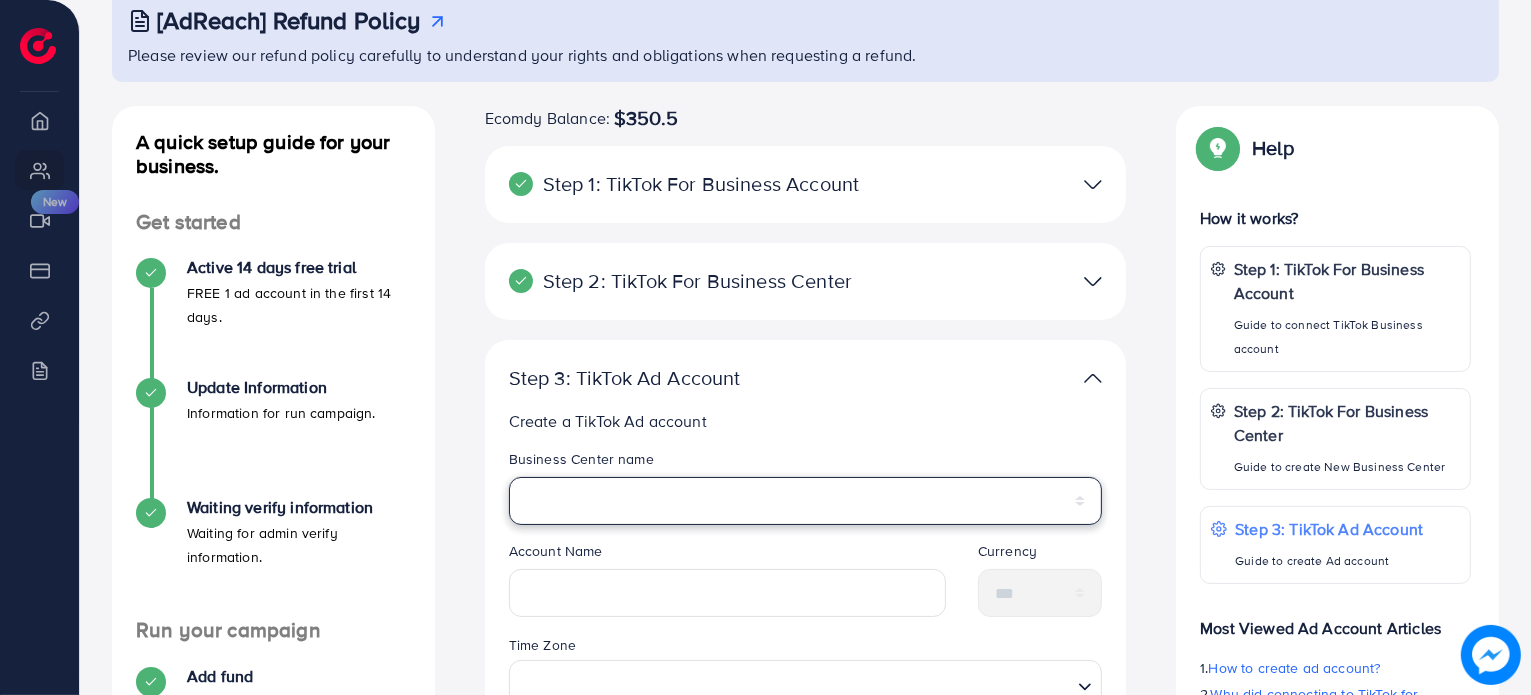 click on "*********" at bounding box center [806, 501] 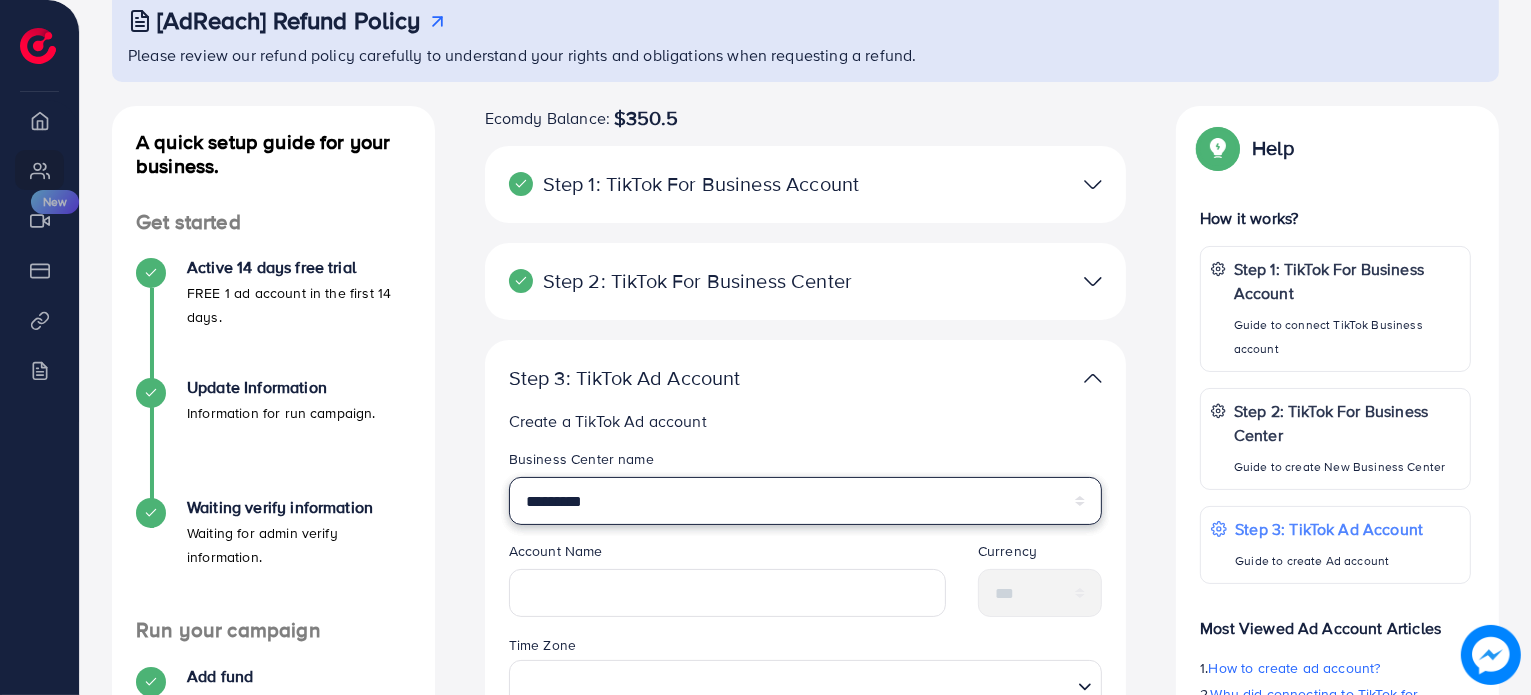 click on "*********" at bounding box center (806, 501) 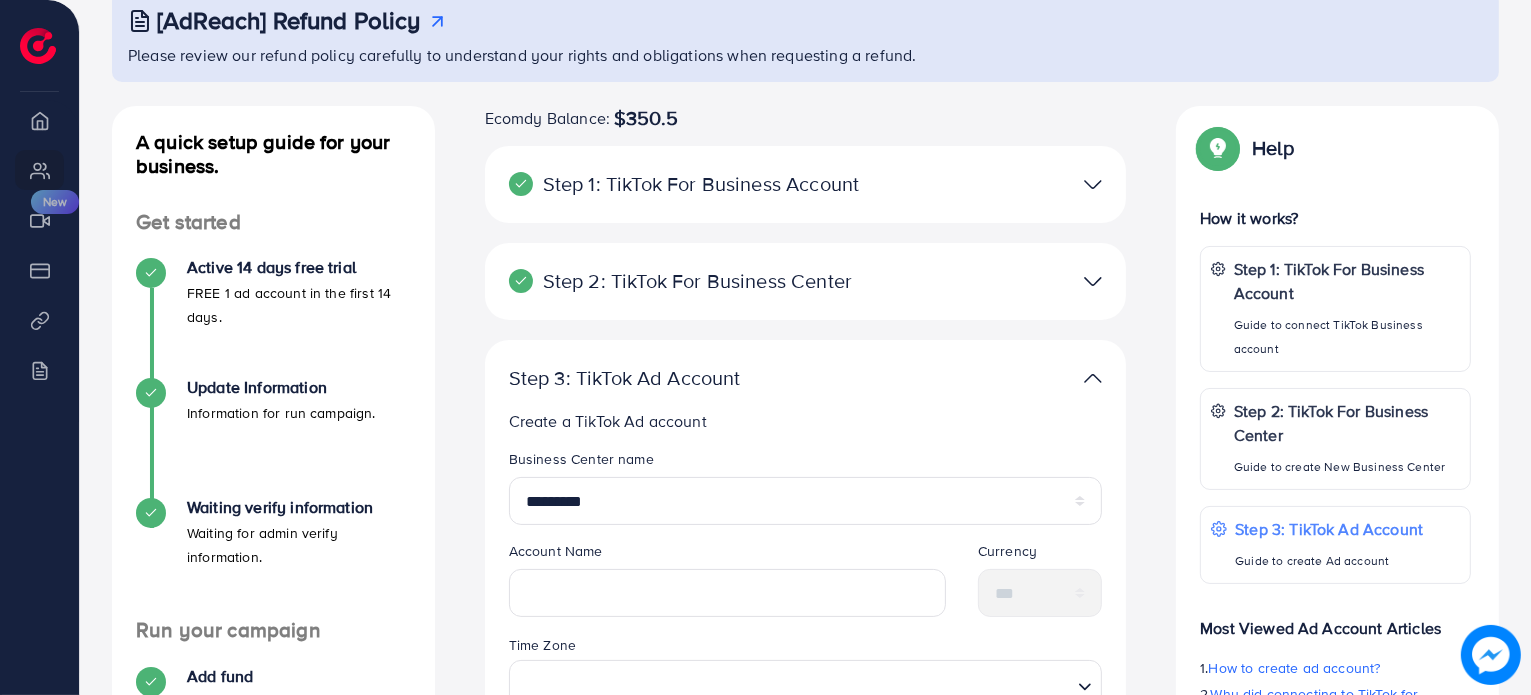 click on "Account Name" at bounding box center (727, 555) 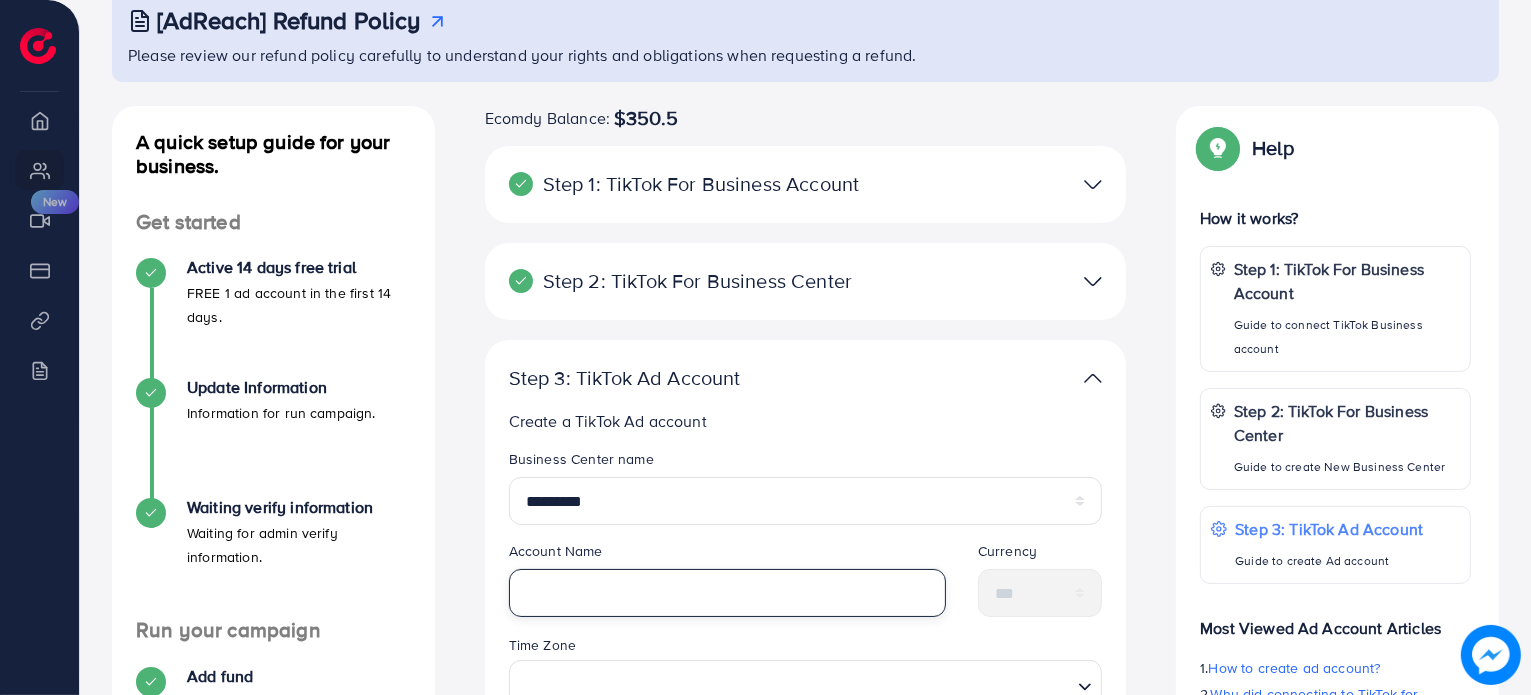 click at bounding box center [727, 593] 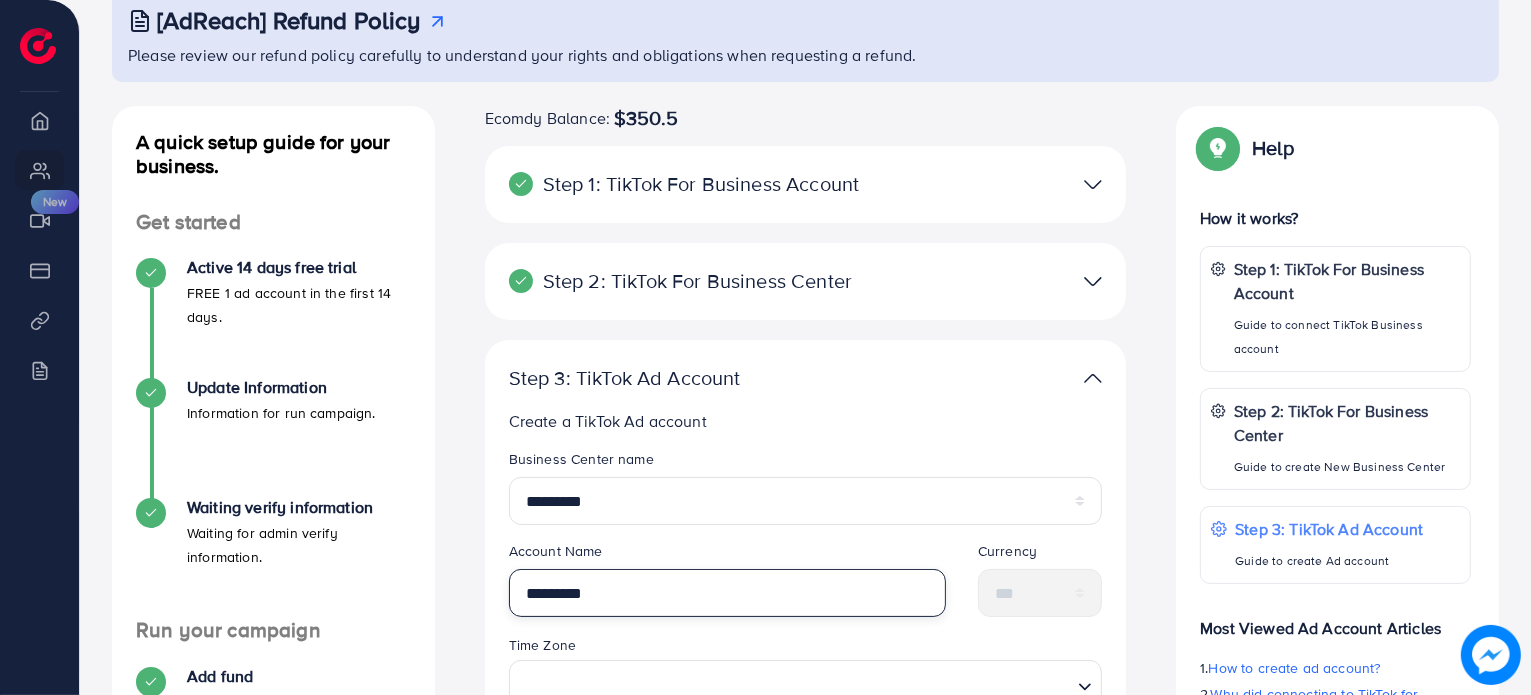 type on "*********" 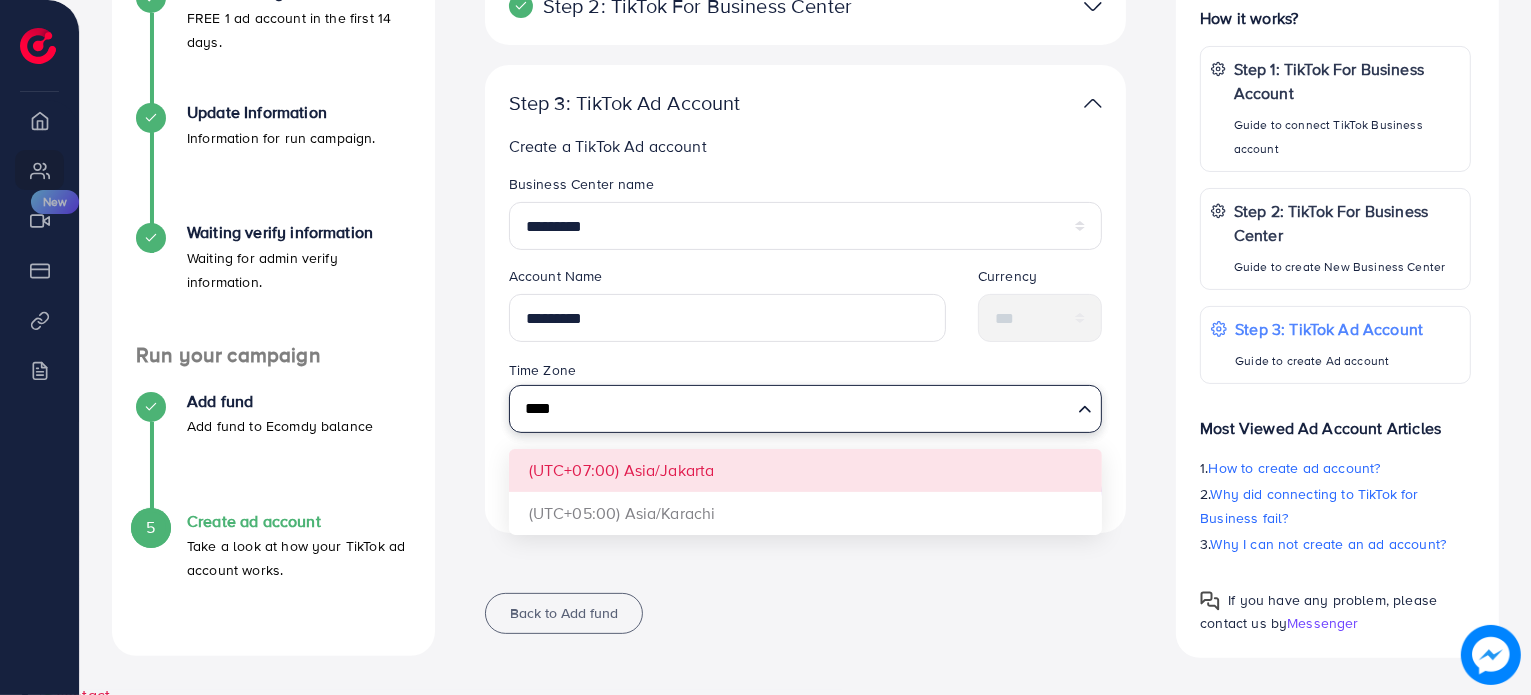 scroll, scrollTop: 403, scrollLeft: 0, axis: vertical 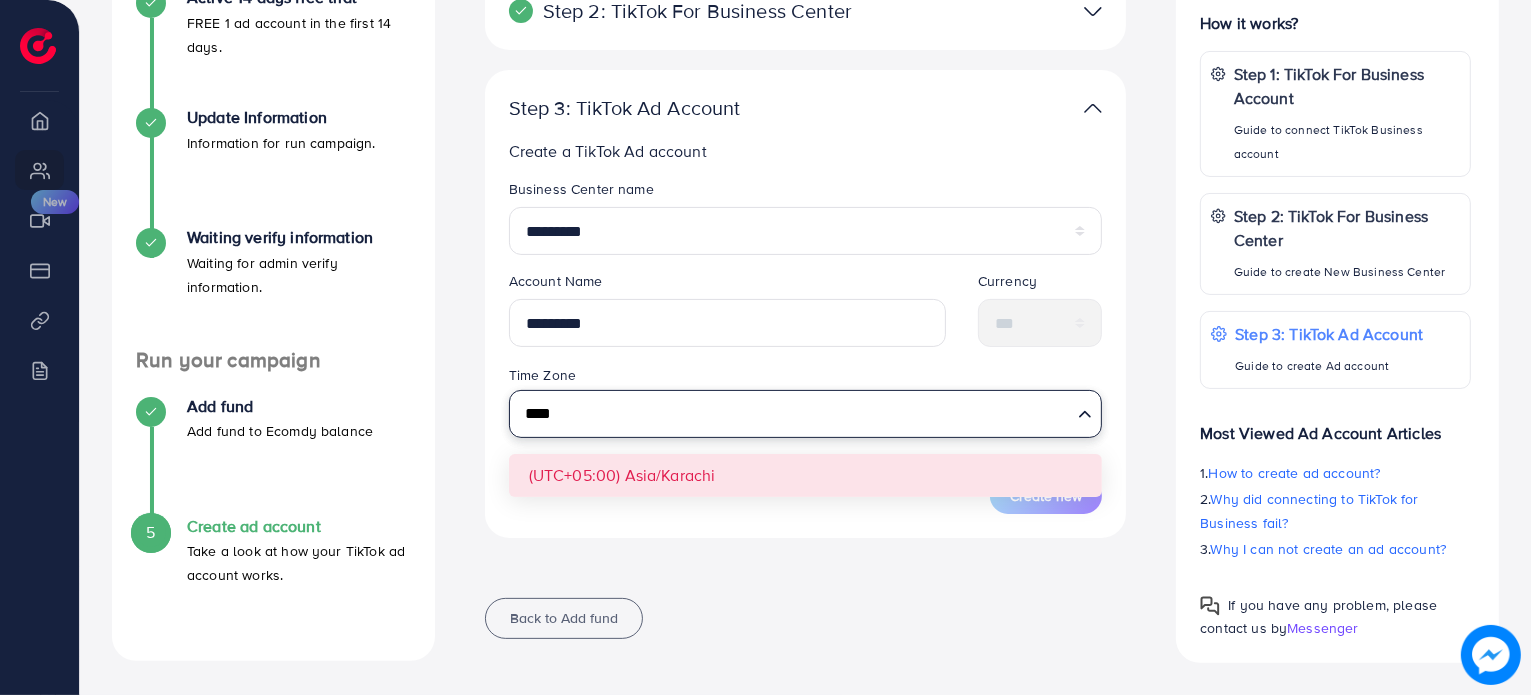 type on "****" 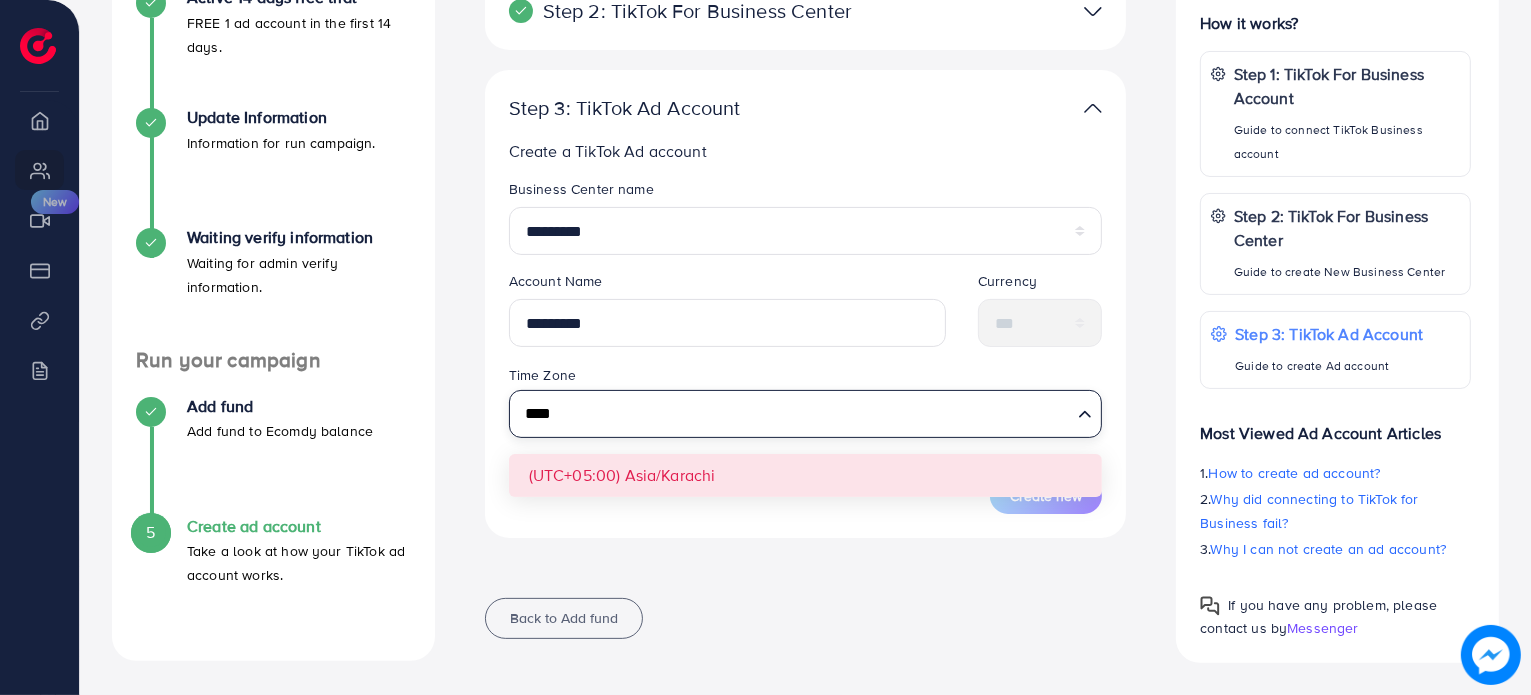 type 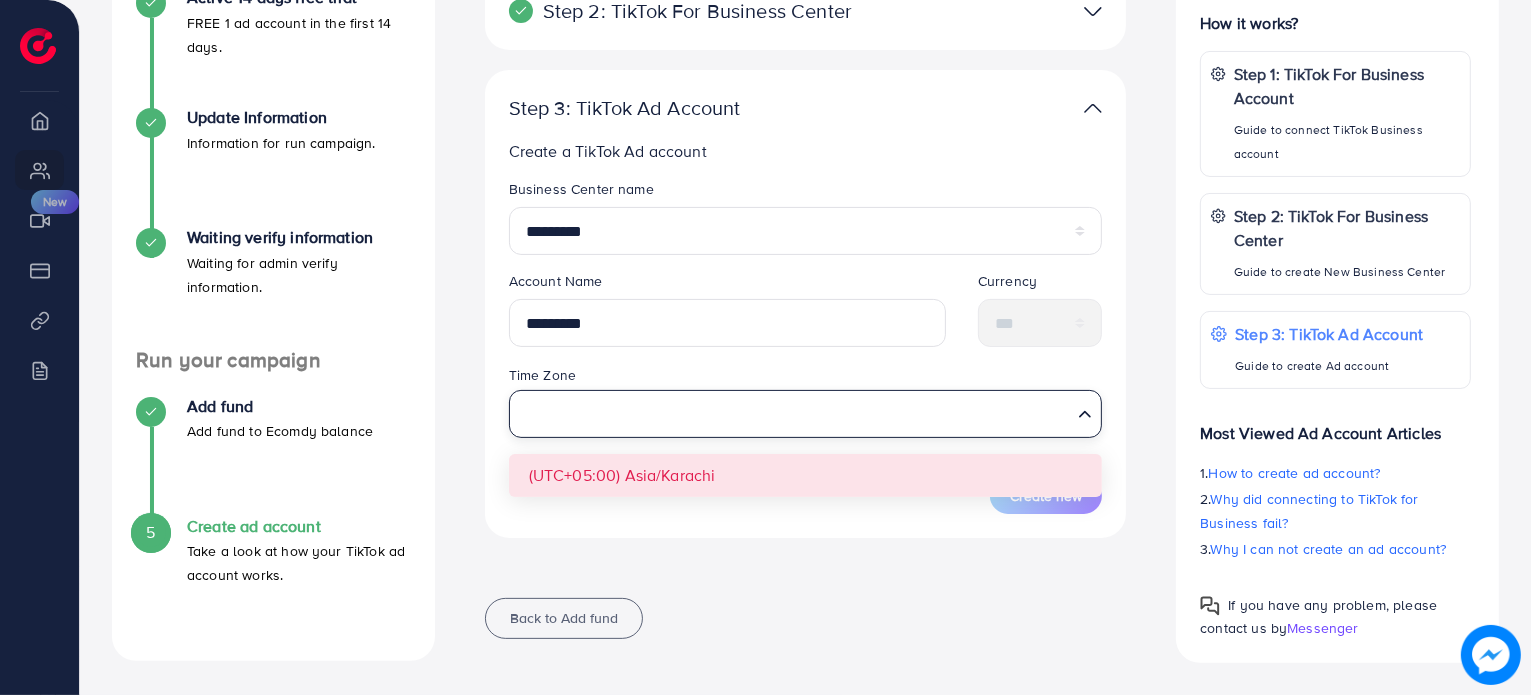 click on "Business Center name ********* Account Name ********* Currency *** Time Zone           Loading...
(UTC+05:00) Asia/Karachi
Create new" at bounding box center (806, 346) 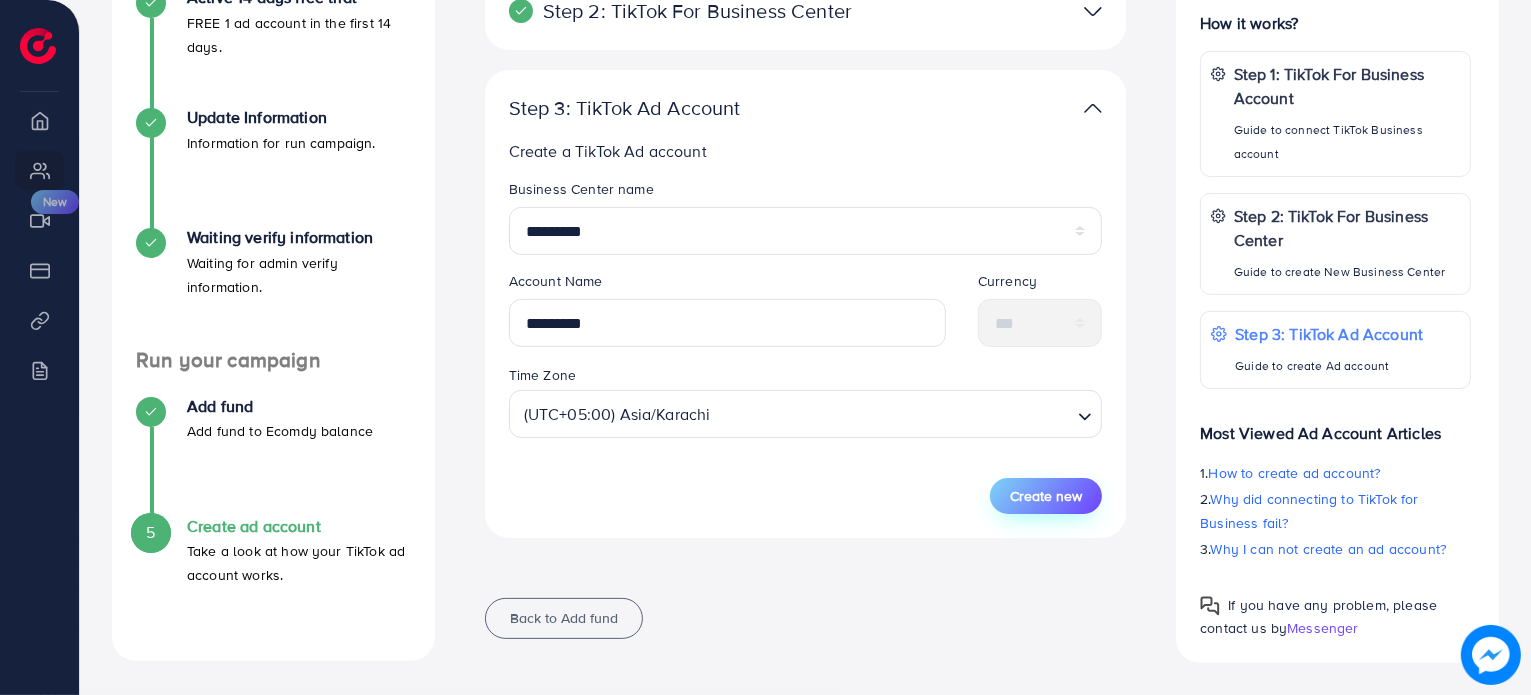 click on "Create new" at bounding box center [1046, 496] 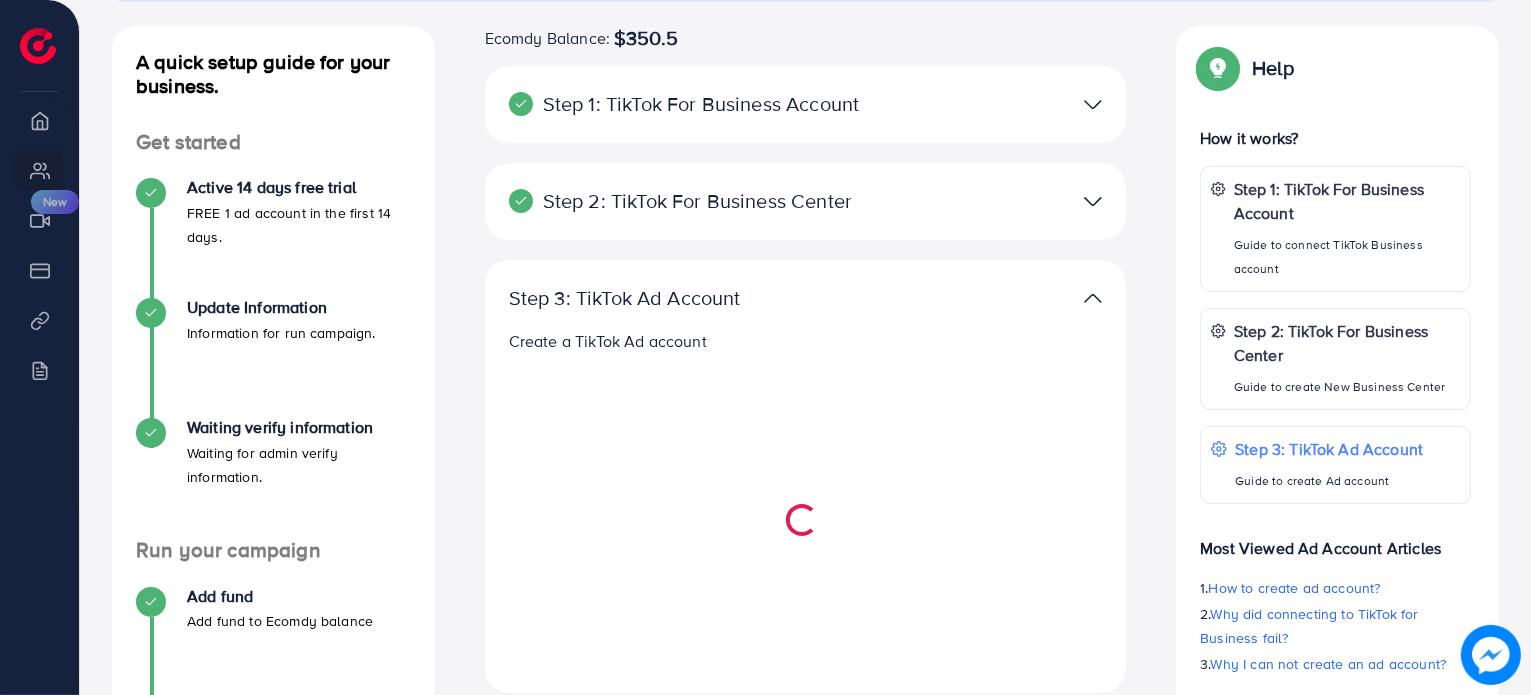 scroll, scrollTop: 134, scrollLeft: 0, axis: vertical 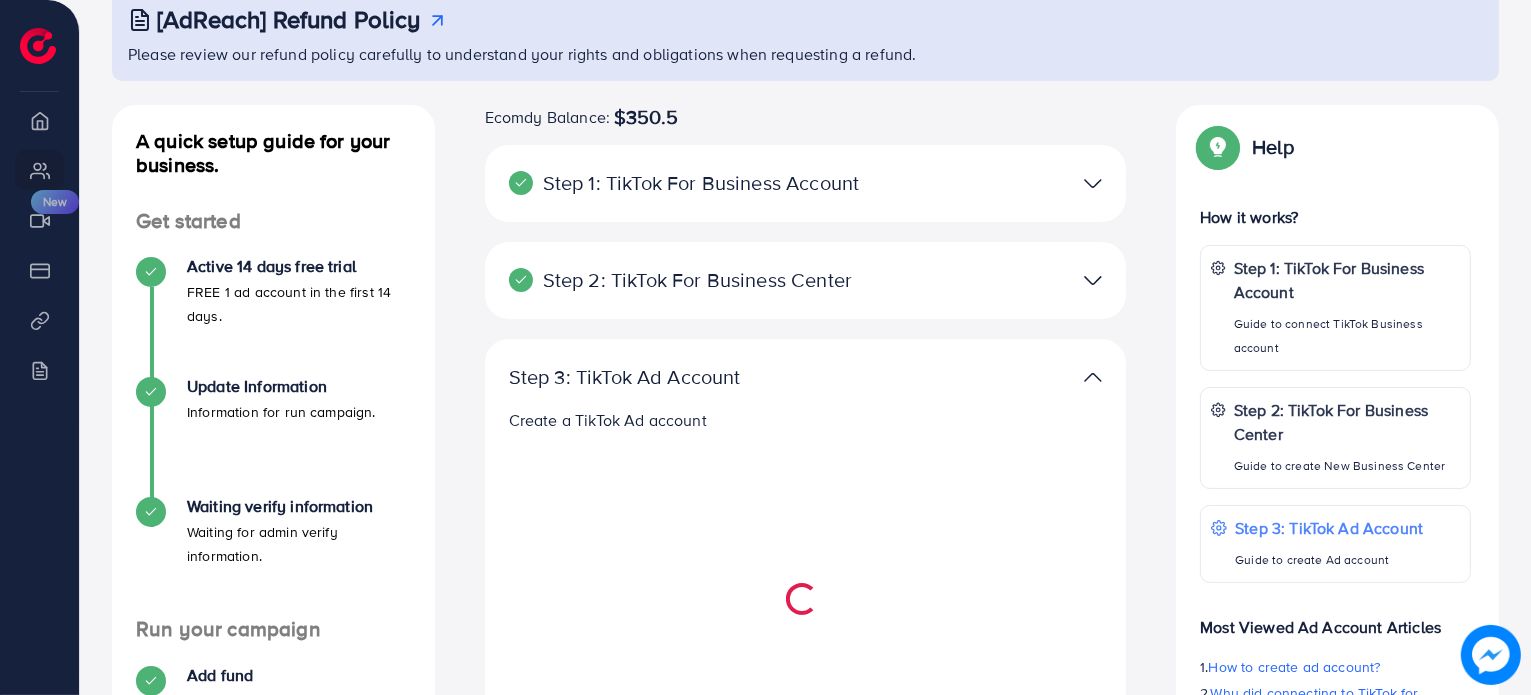 select 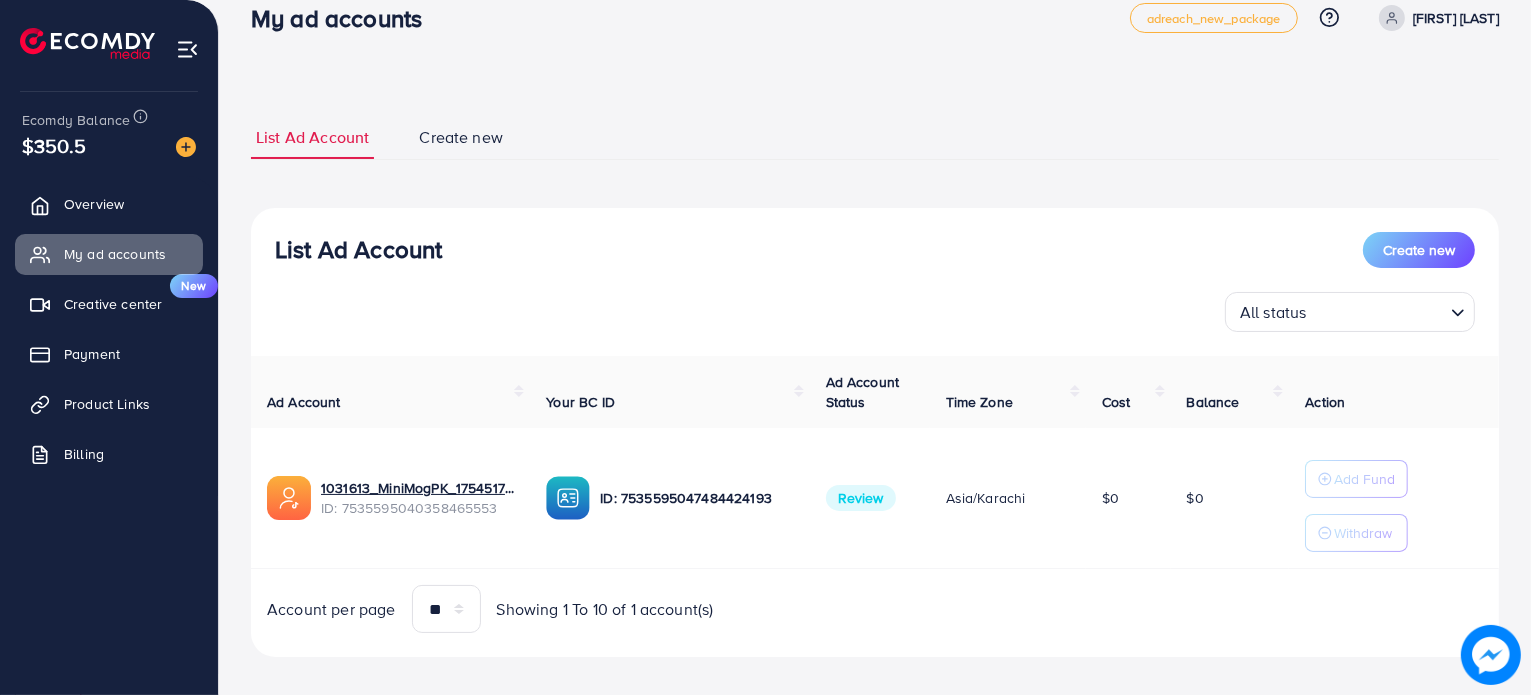 scroll, scrollTop: 48, scrollLeft: 0, axis: vertical 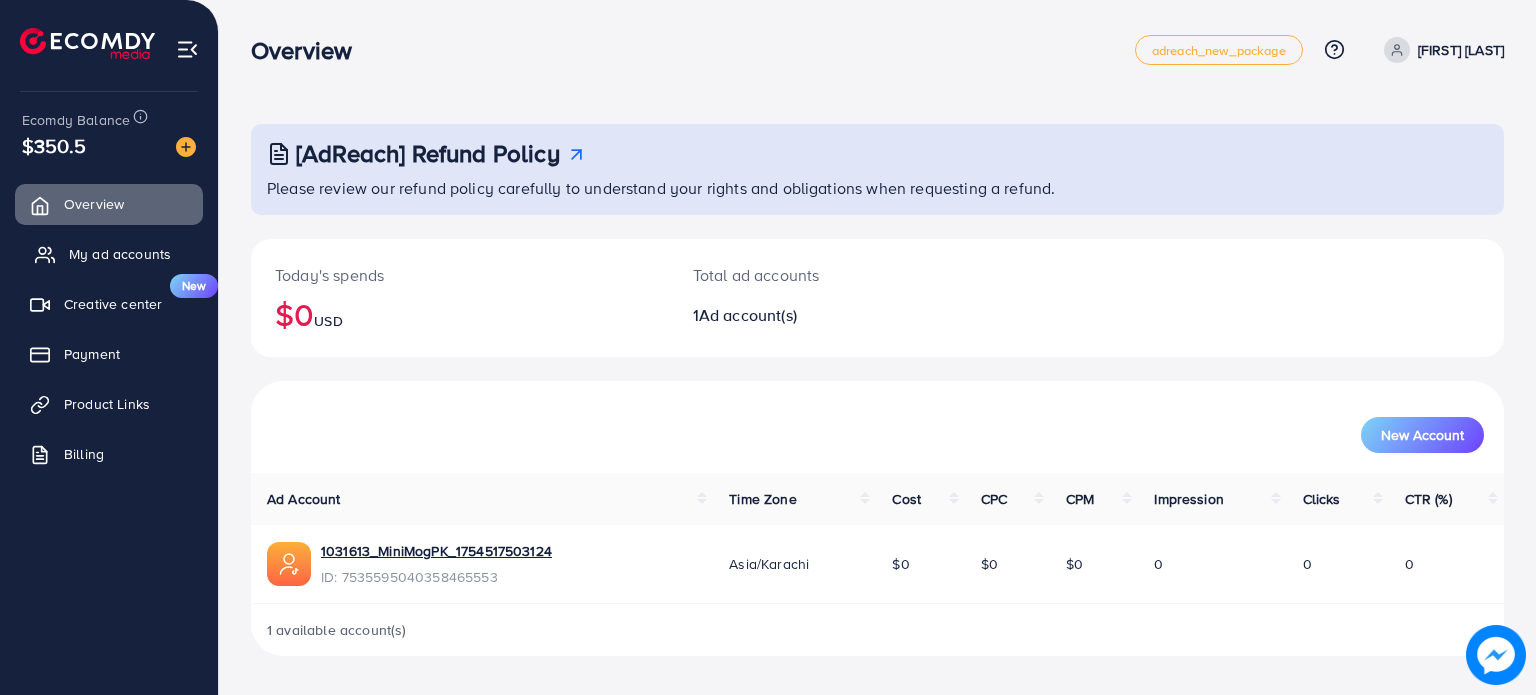 click on "My ad accounts" at bounding box center (120, 254) 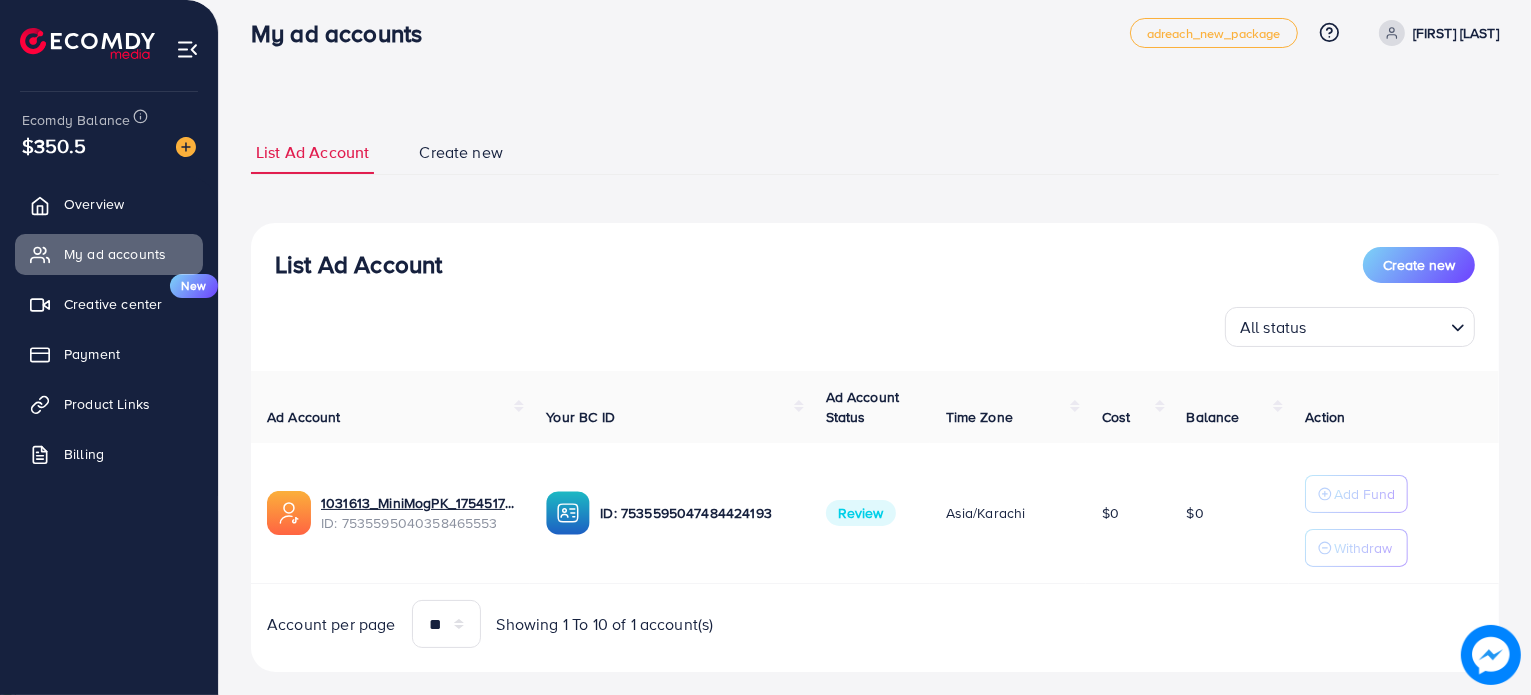 scroll, scrollTop: 0, scrollLeft: 0, axis: both 